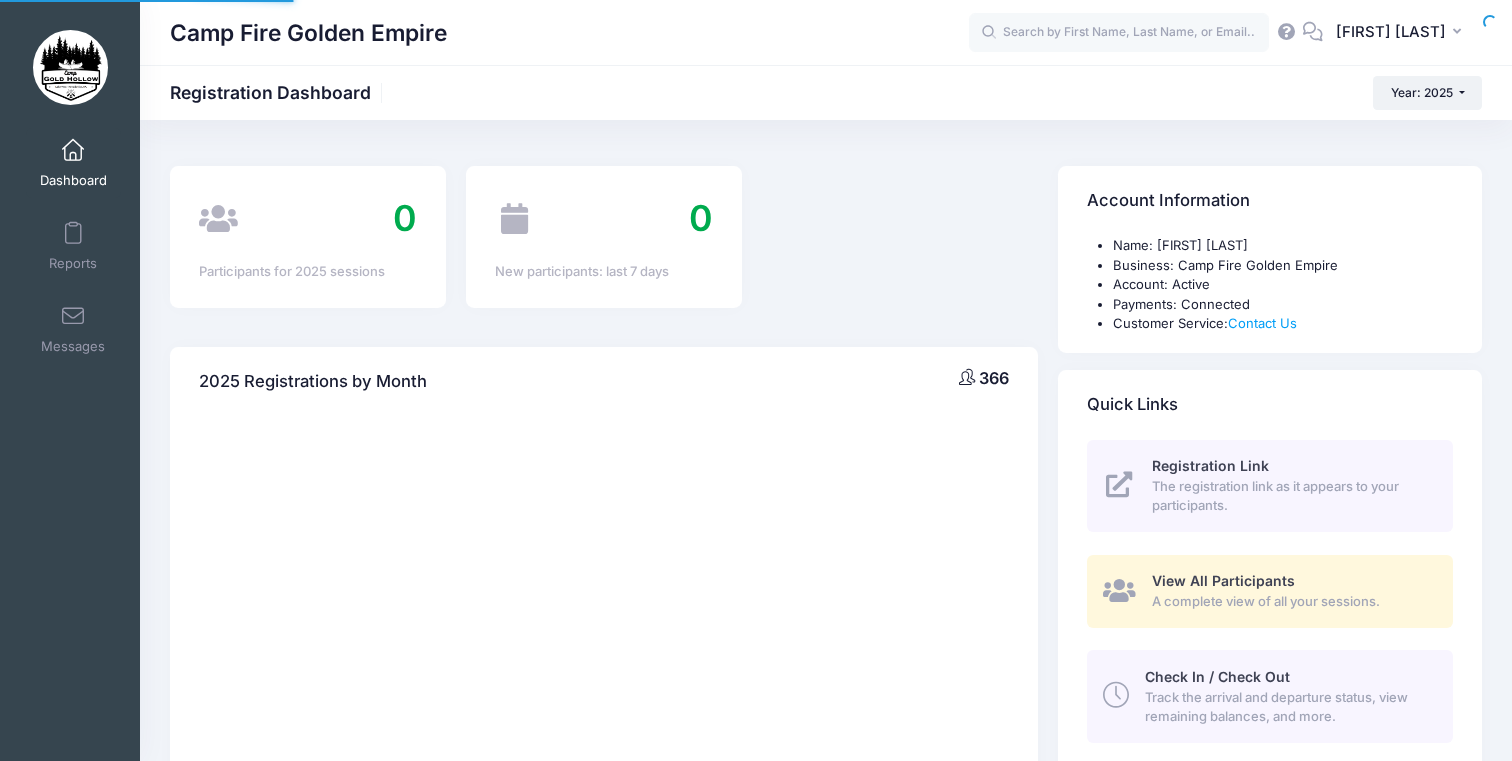 scroll, scrollTop: 0, scrollLeft: 0, axis: both 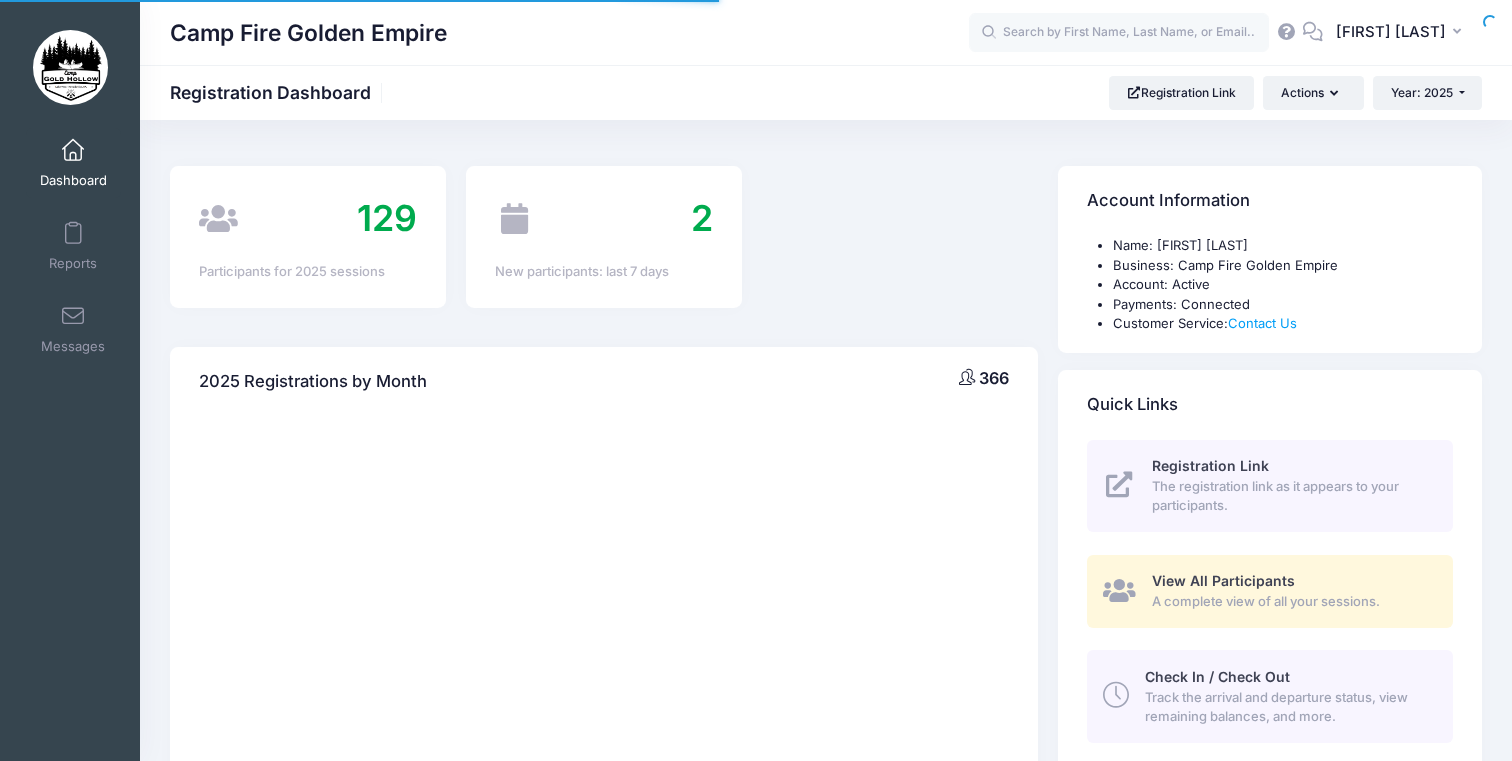 select 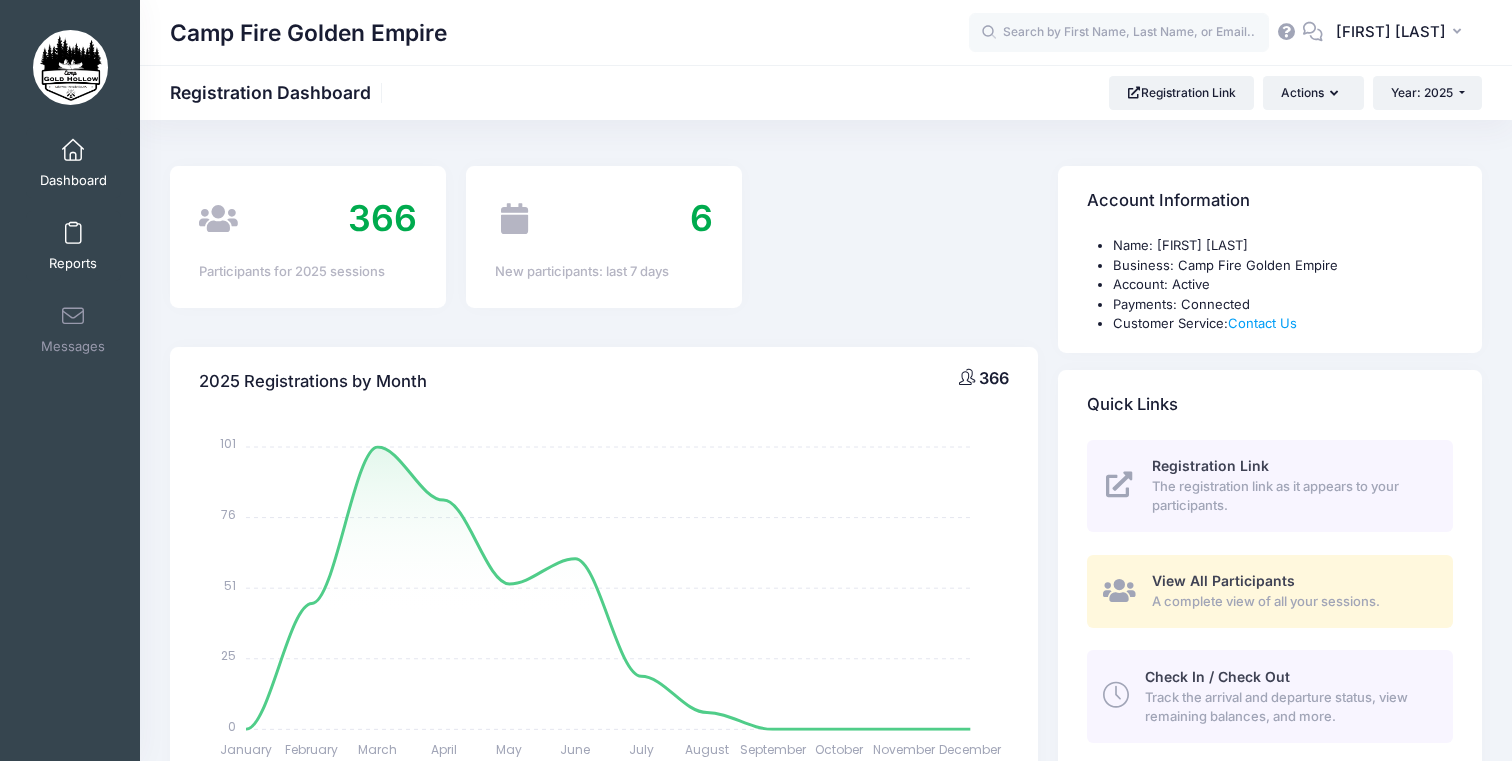 click on "Reports" at bounding box center (73, 263) 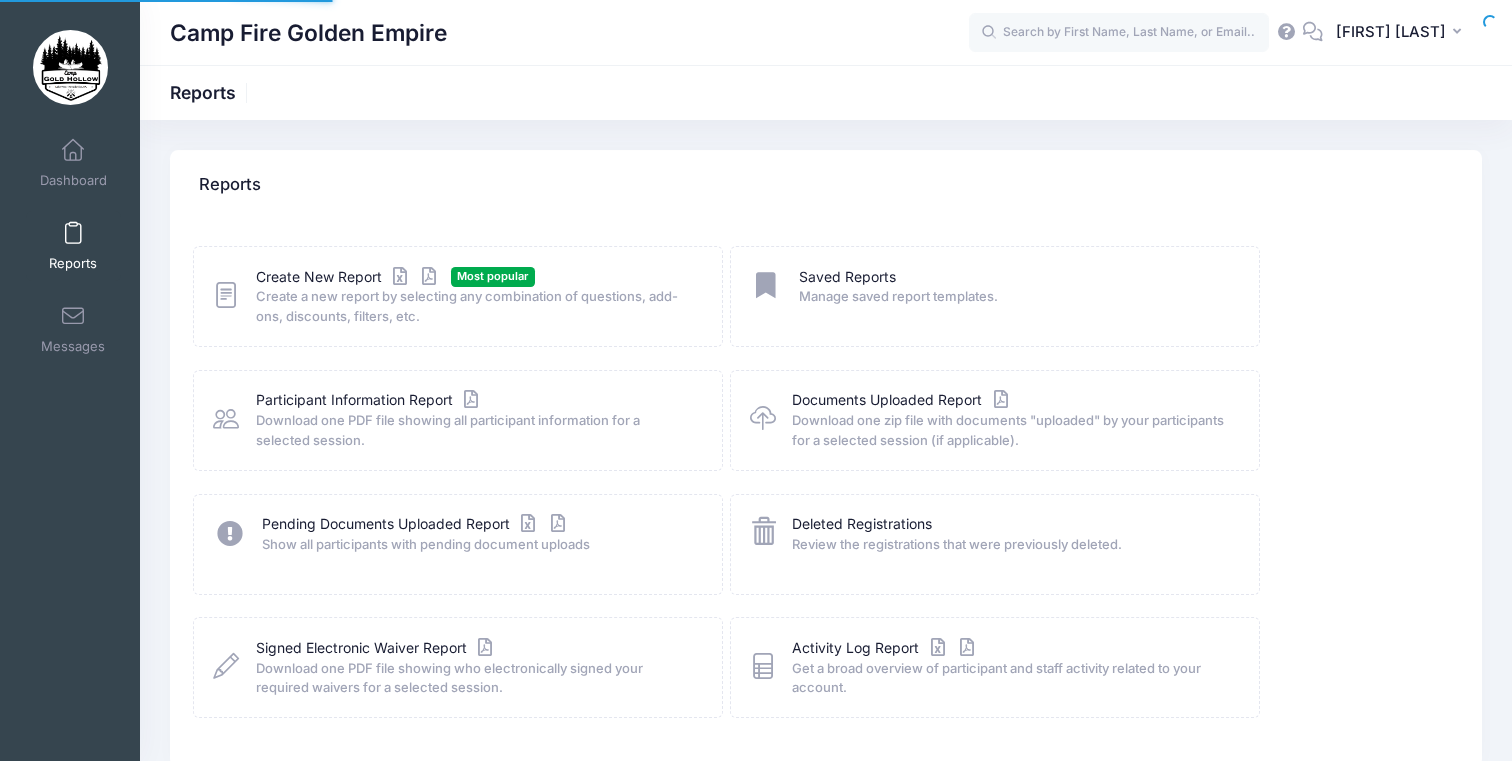 scroll, scrollTop: 0, scrollLeft: 0, axis: both 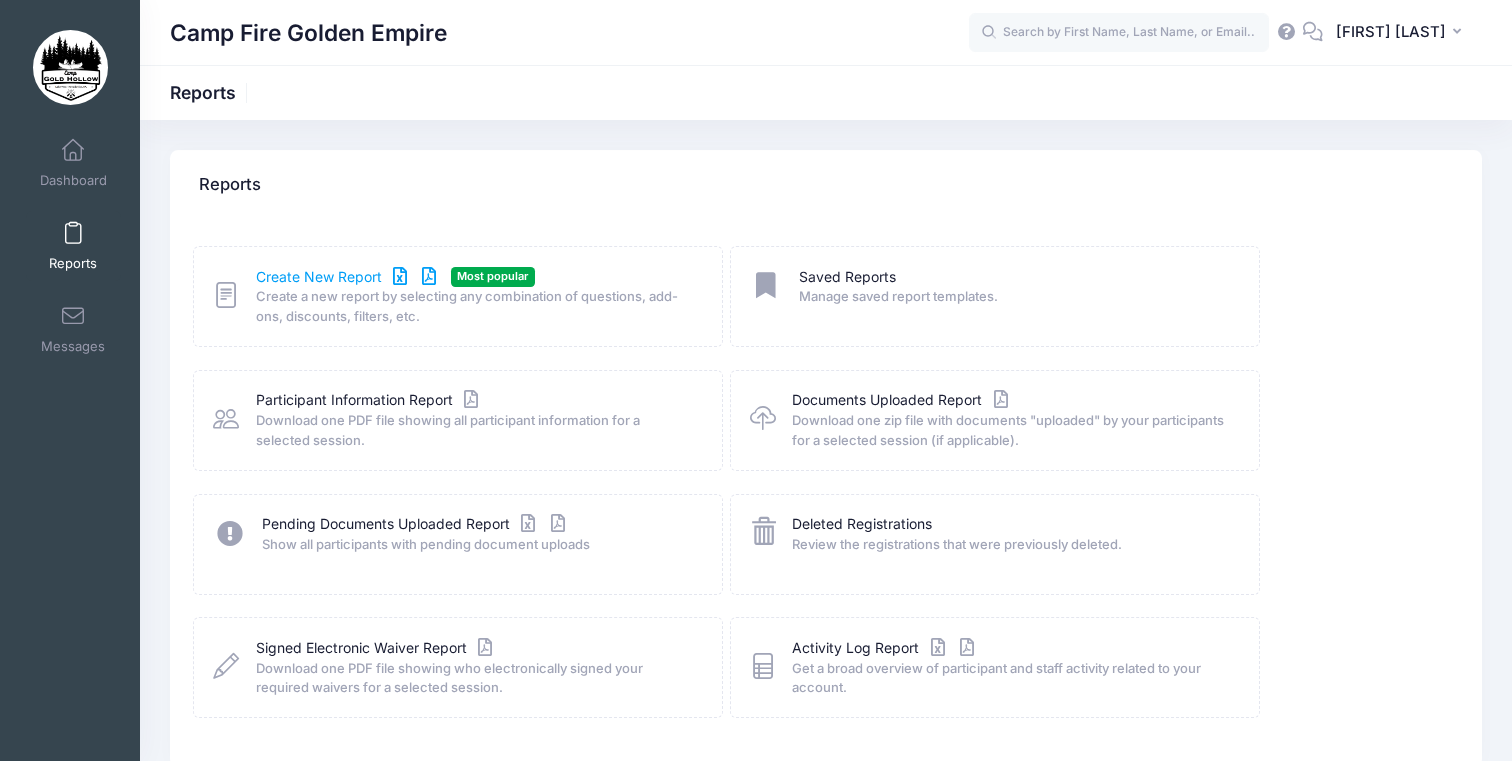 click on "Create New Report" at bounding box center [349, 277] 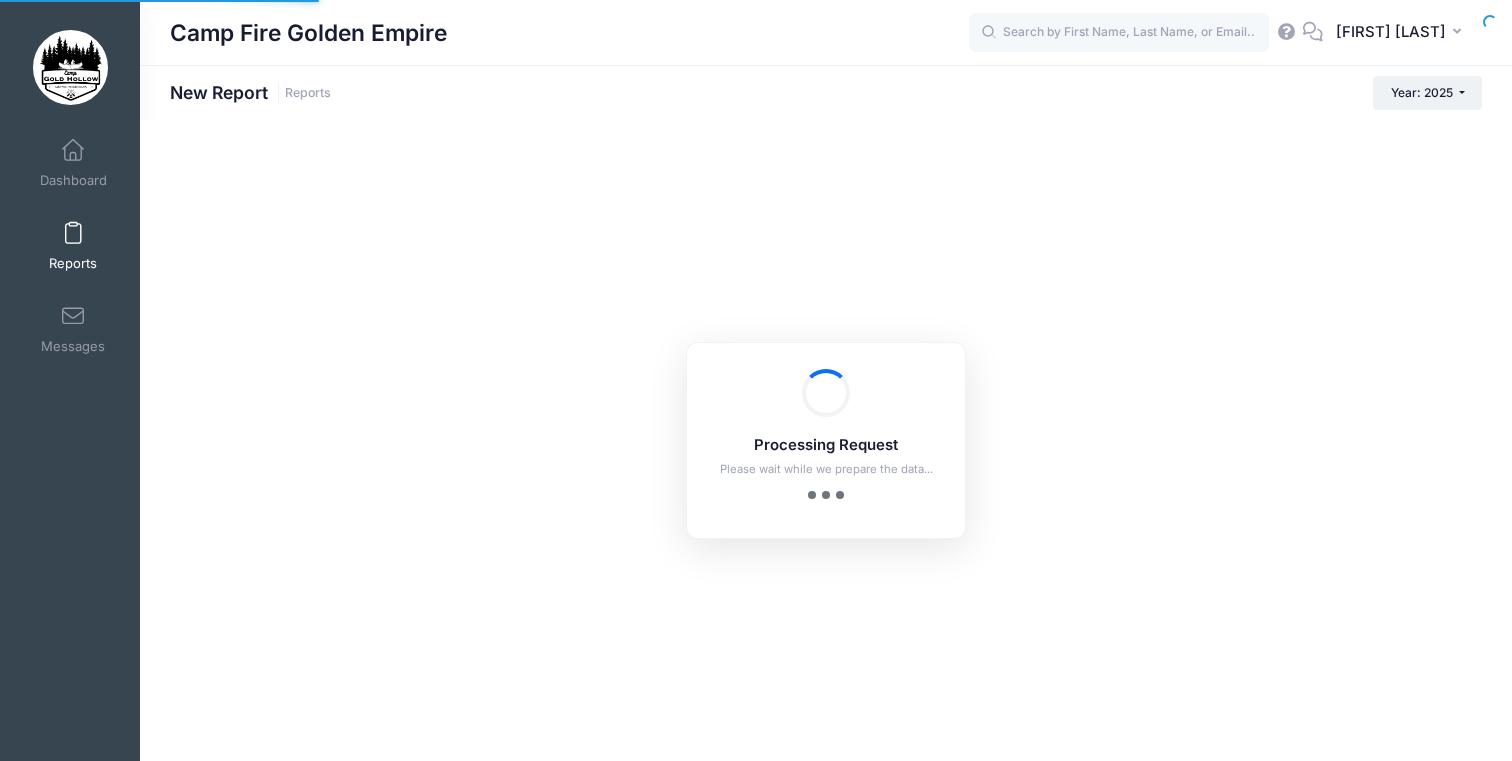 scroll, scrollTop: 0, scrollLeft: 0, axis: both 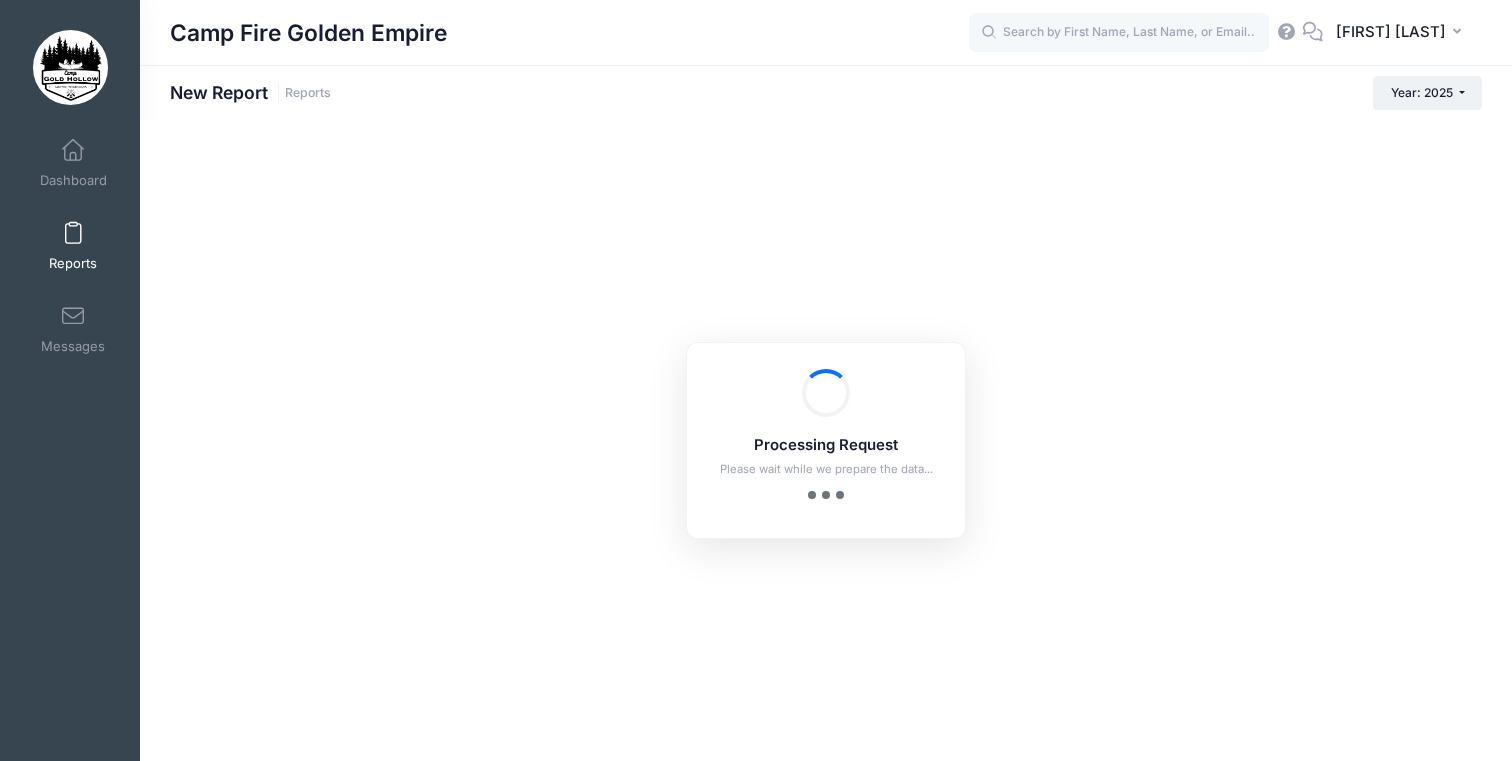 checkbox on "true" 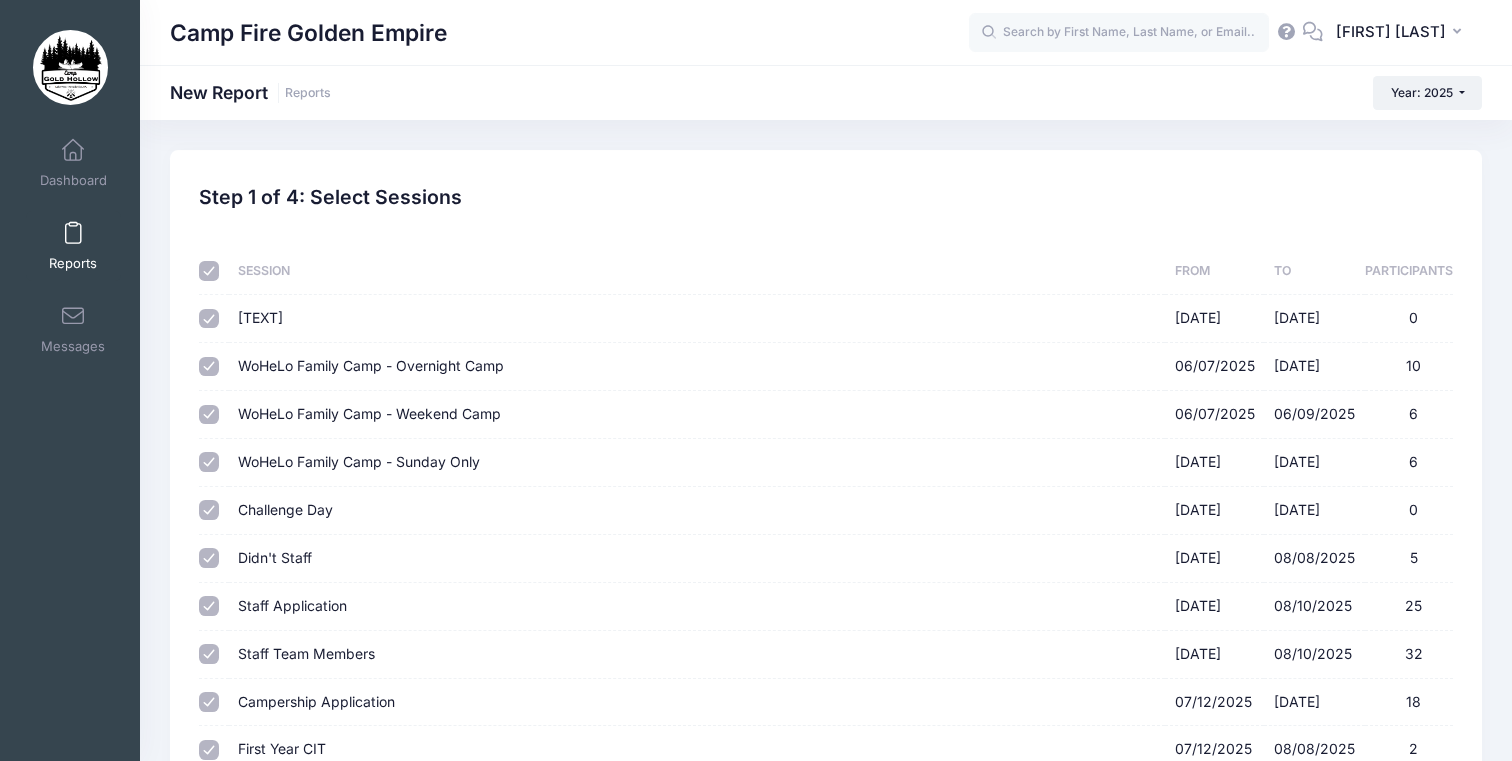 click at bounding box center (209, 271) 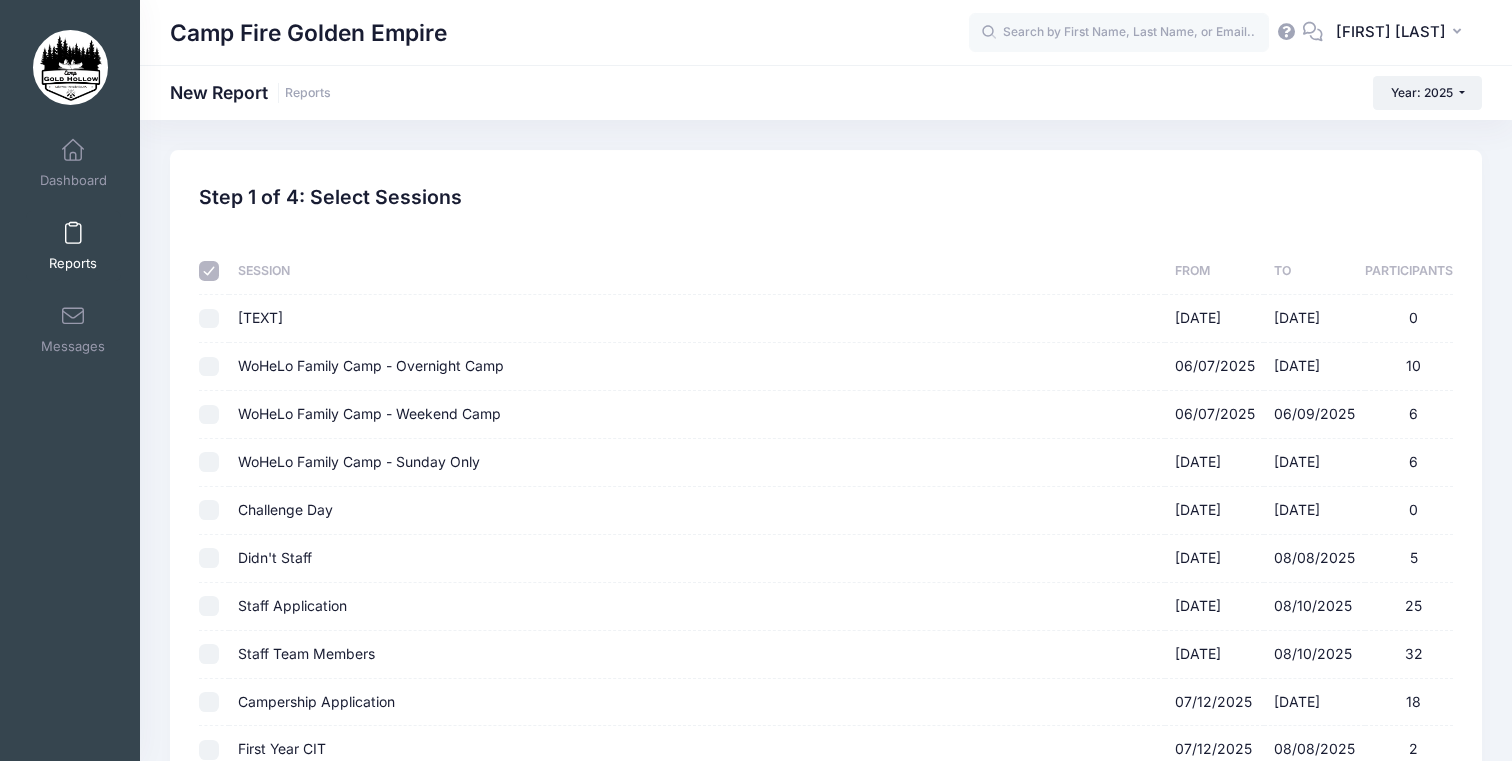 checkbox on "false" 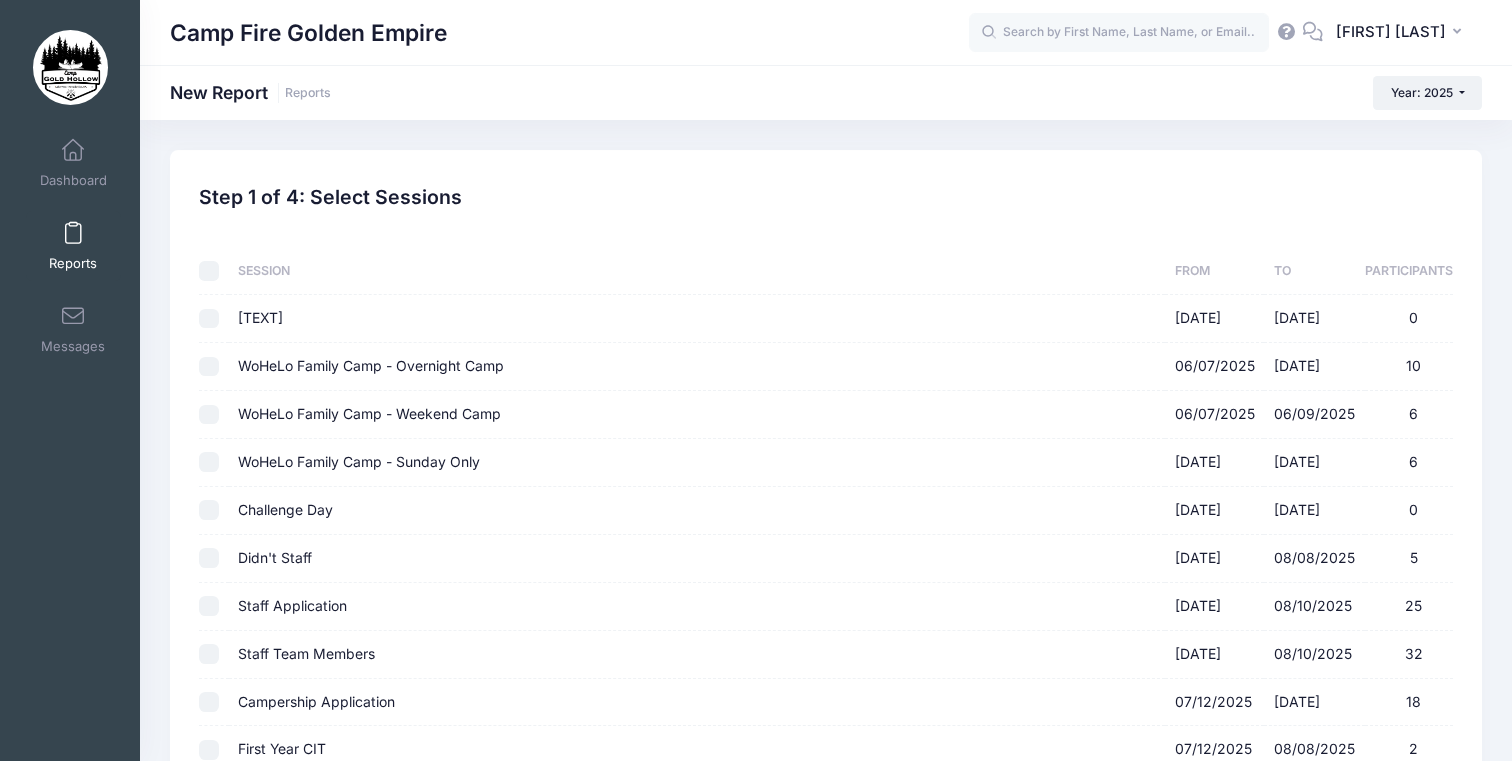 checkbox on "false" 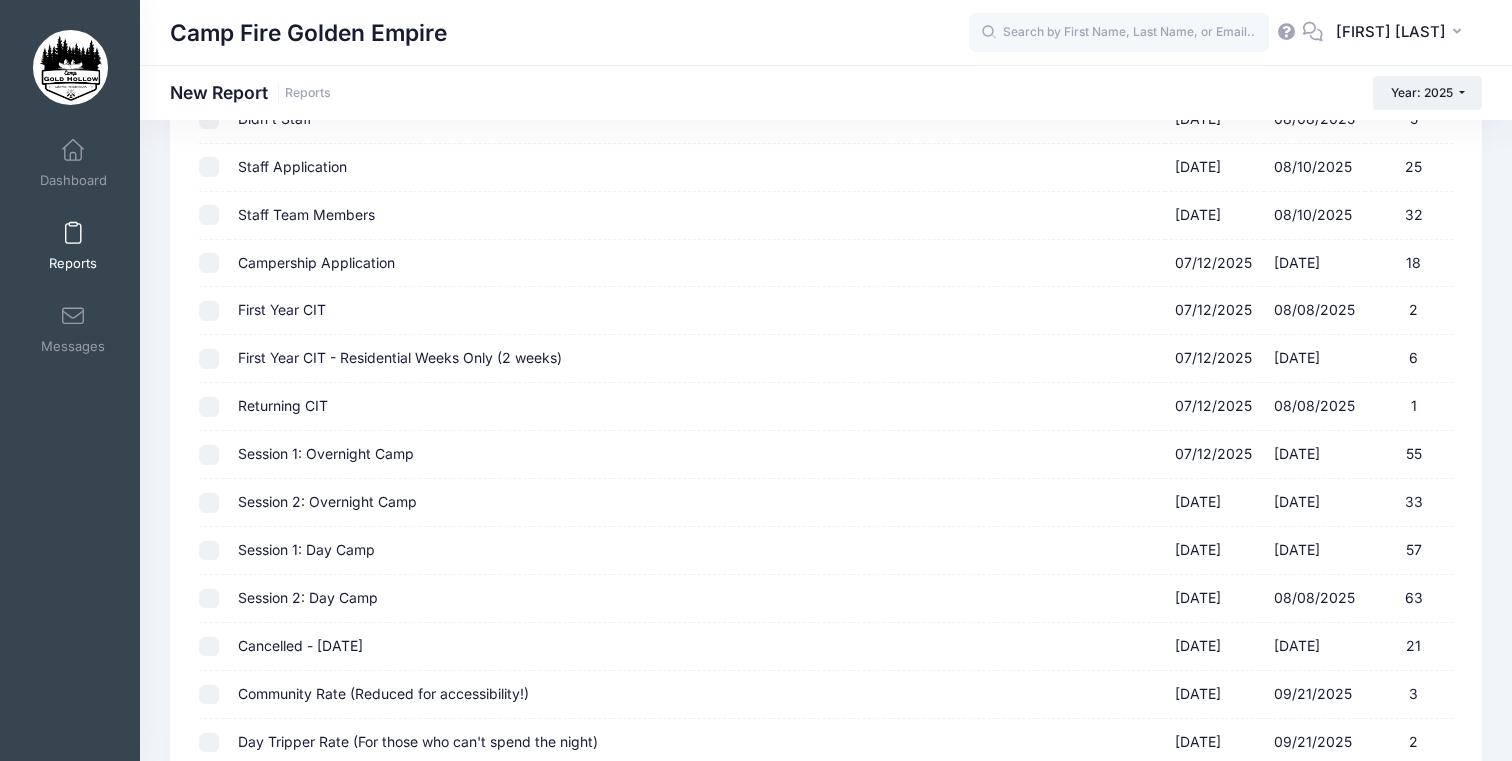 scroll, scrollTop: 442, scrollLeft: 0, axis: vertical 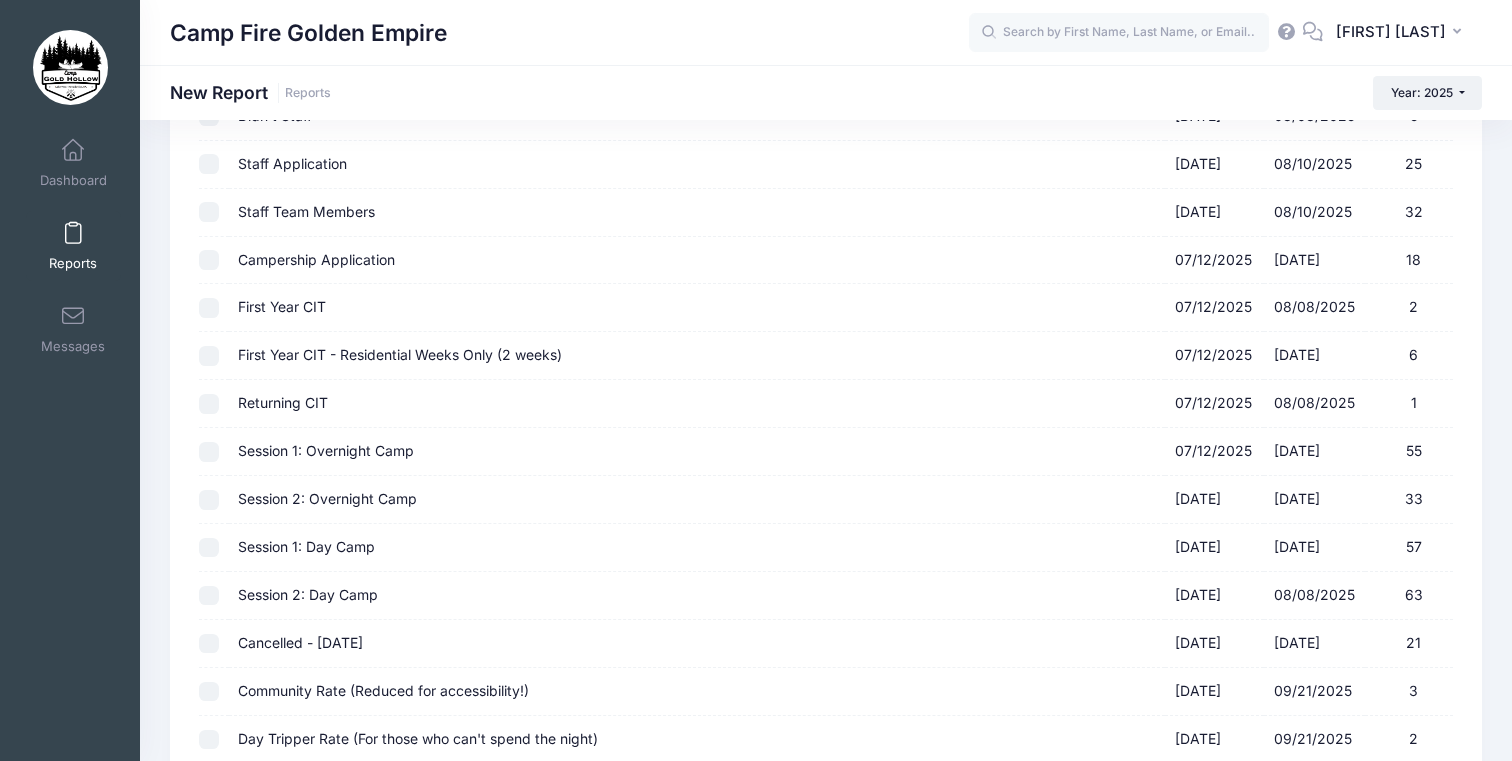 click on "[SESSION] [CAMP] [DATE] - [DATE] [NUMBER]" at bounding box center [209, 452] 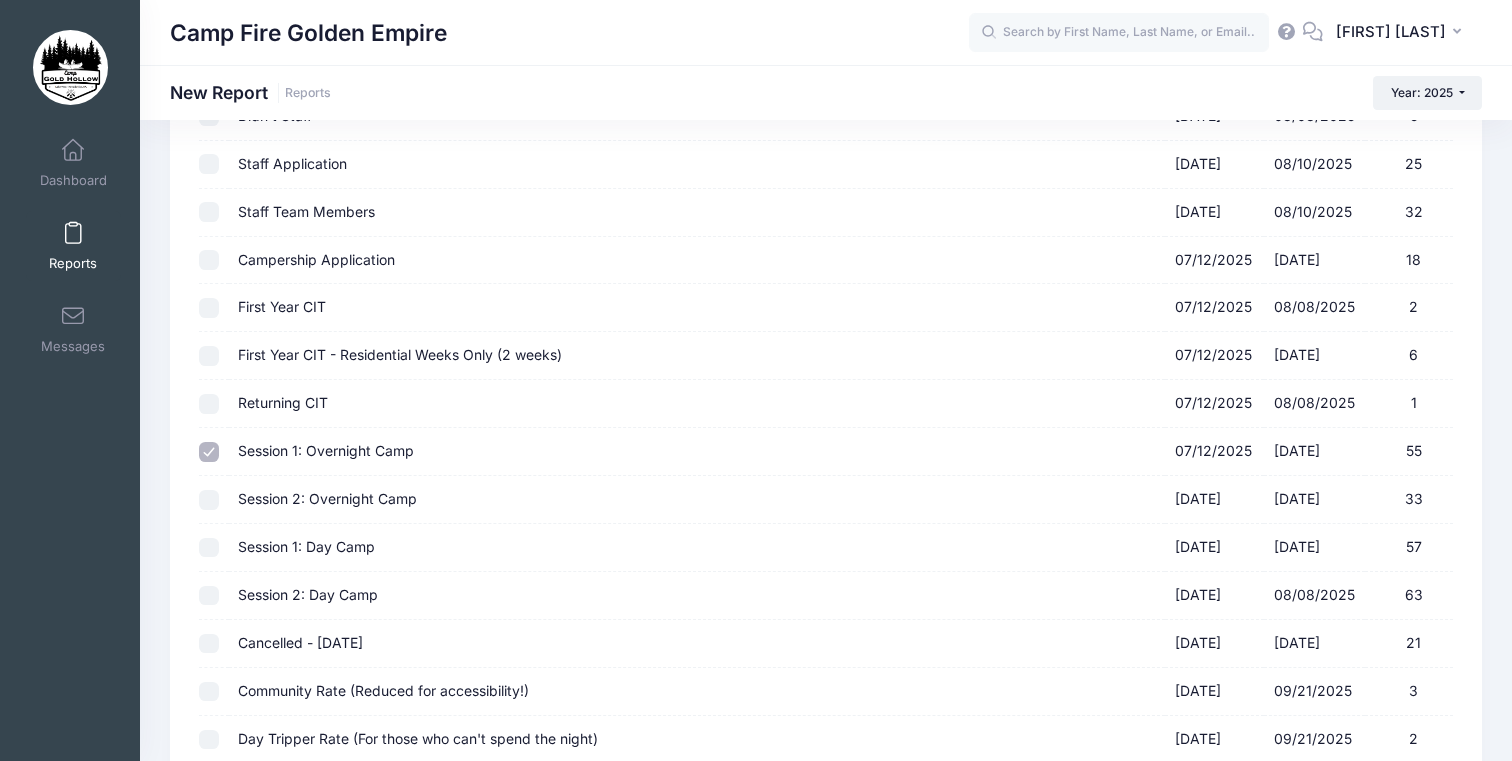 click on "Session 2: Overnight Camp [DATE] - [DATE] 33" at bounding box center (209, 500) 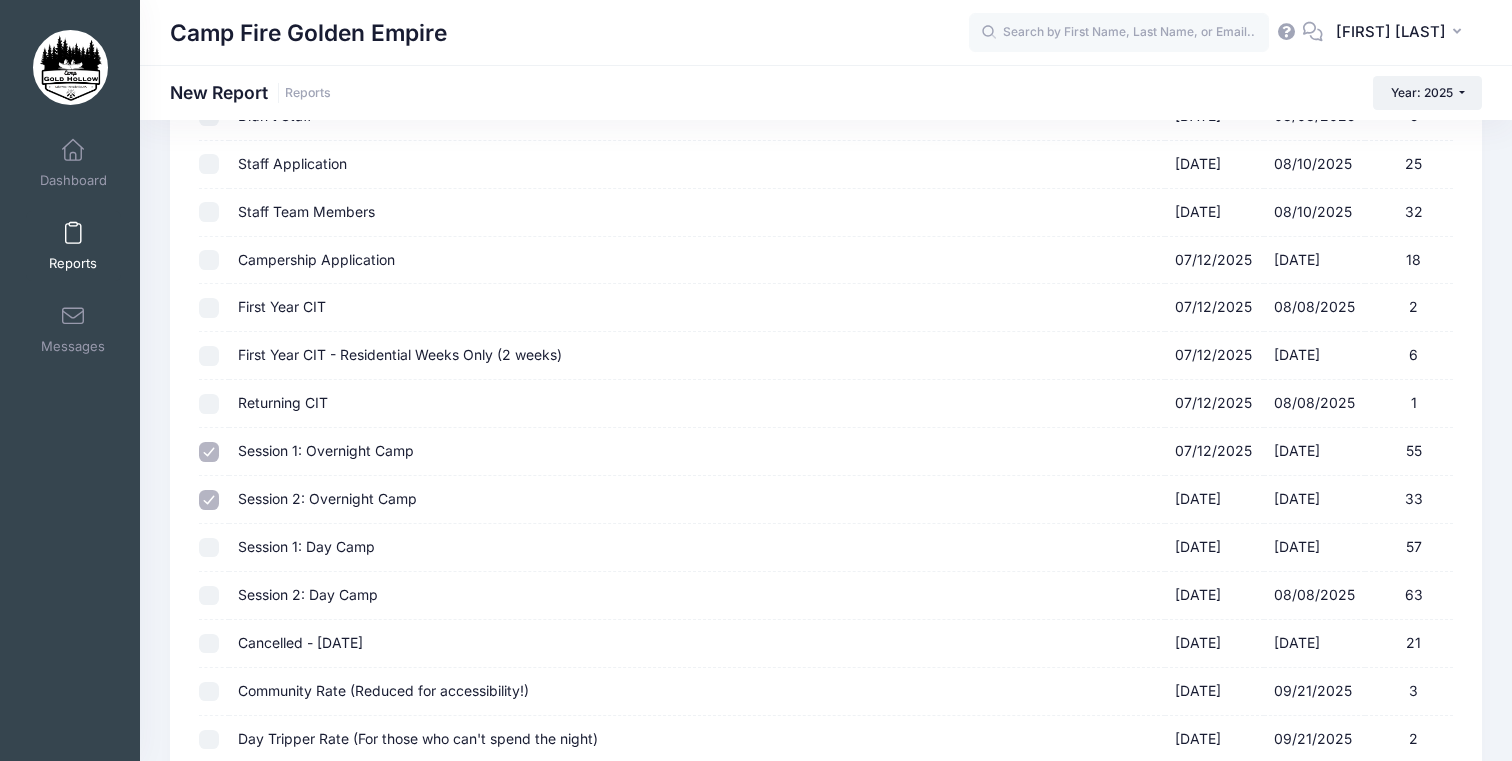 click on "Session 1: Day Camp [DATE] - [DATE] 57" at bounding box center [209, 548] 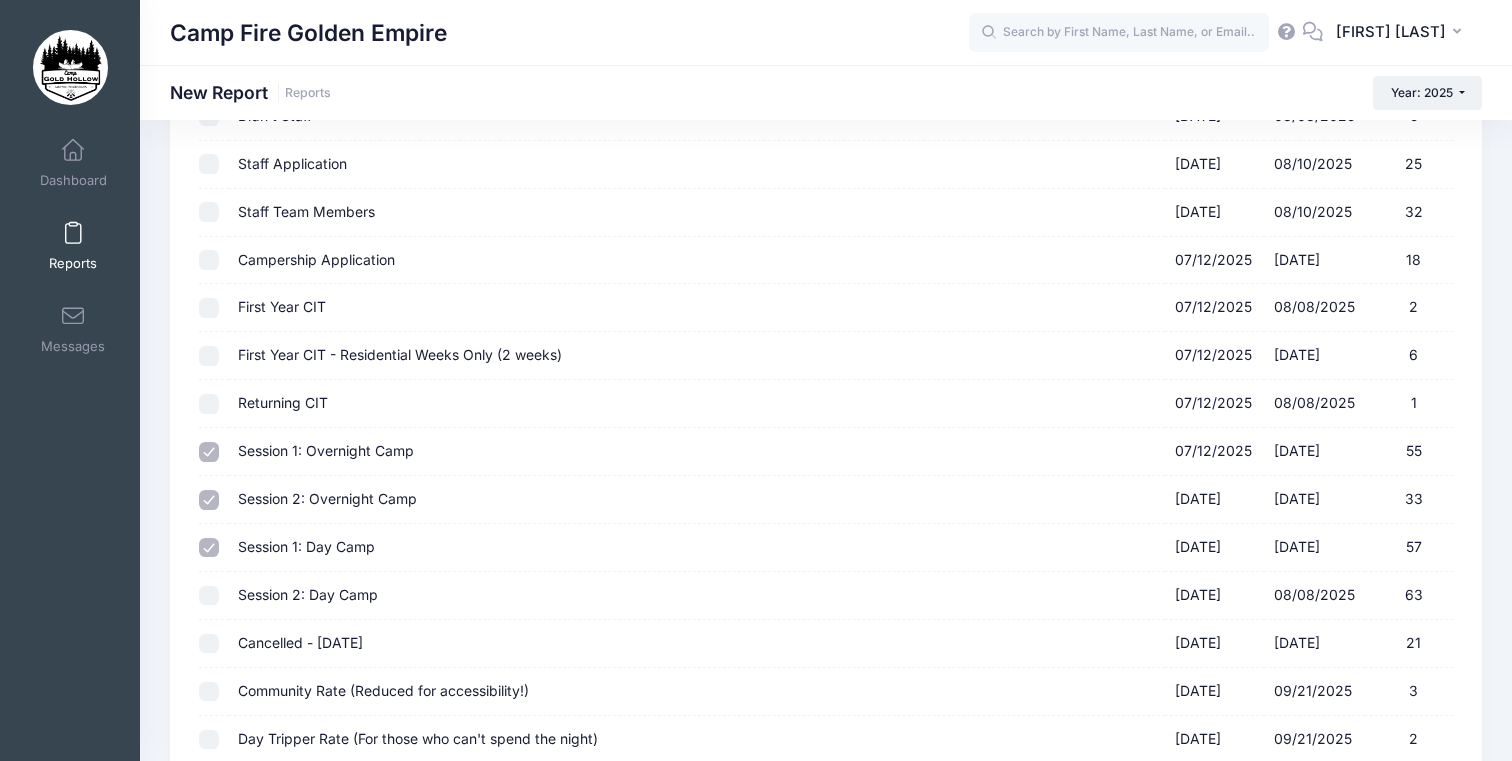 click on "Session 2: Day Camp 08/04/2025 - 08/08/2025  63" at bounding box center (209, 596) 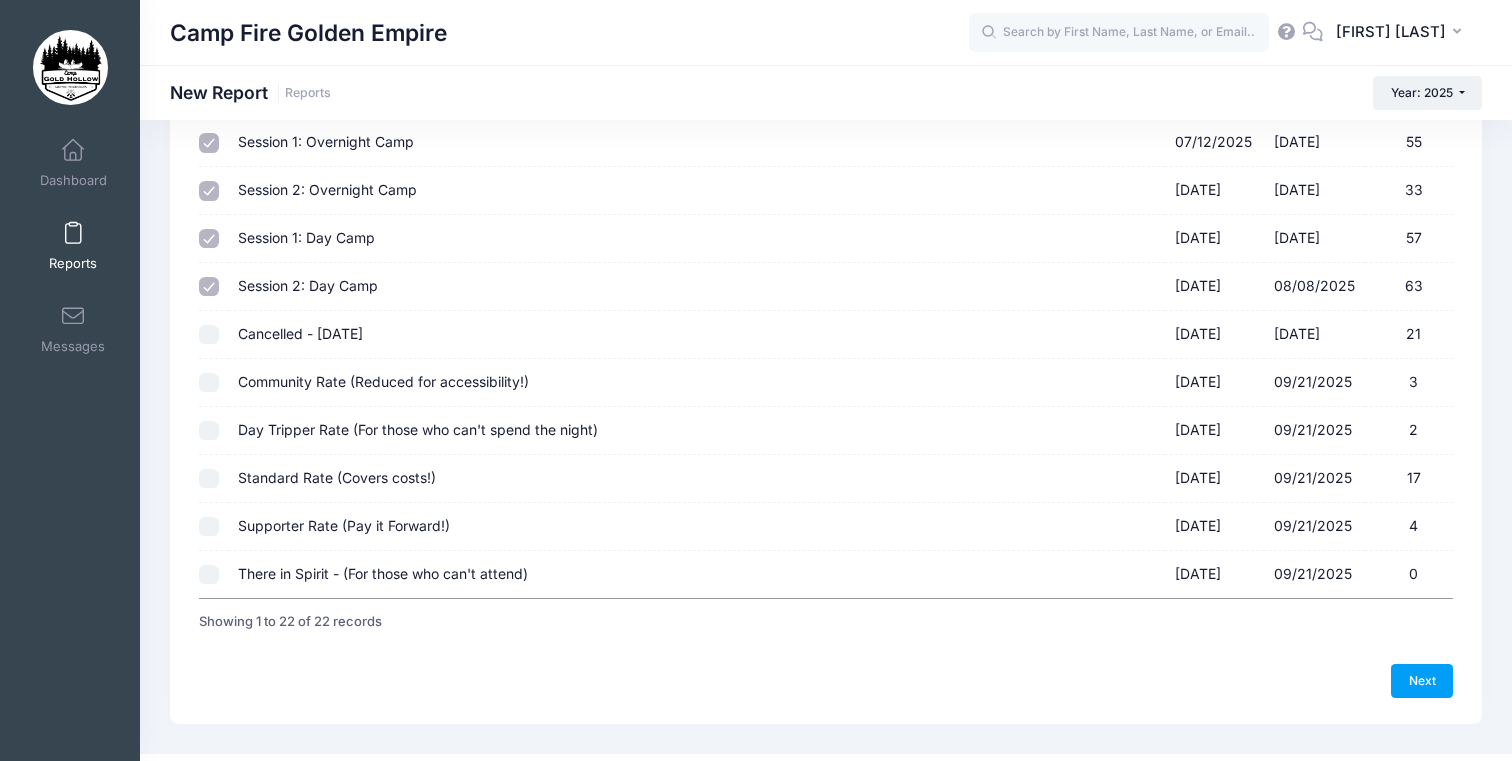 scroll, scrollTop: 790, scrollLeft: 0, axis: vertical 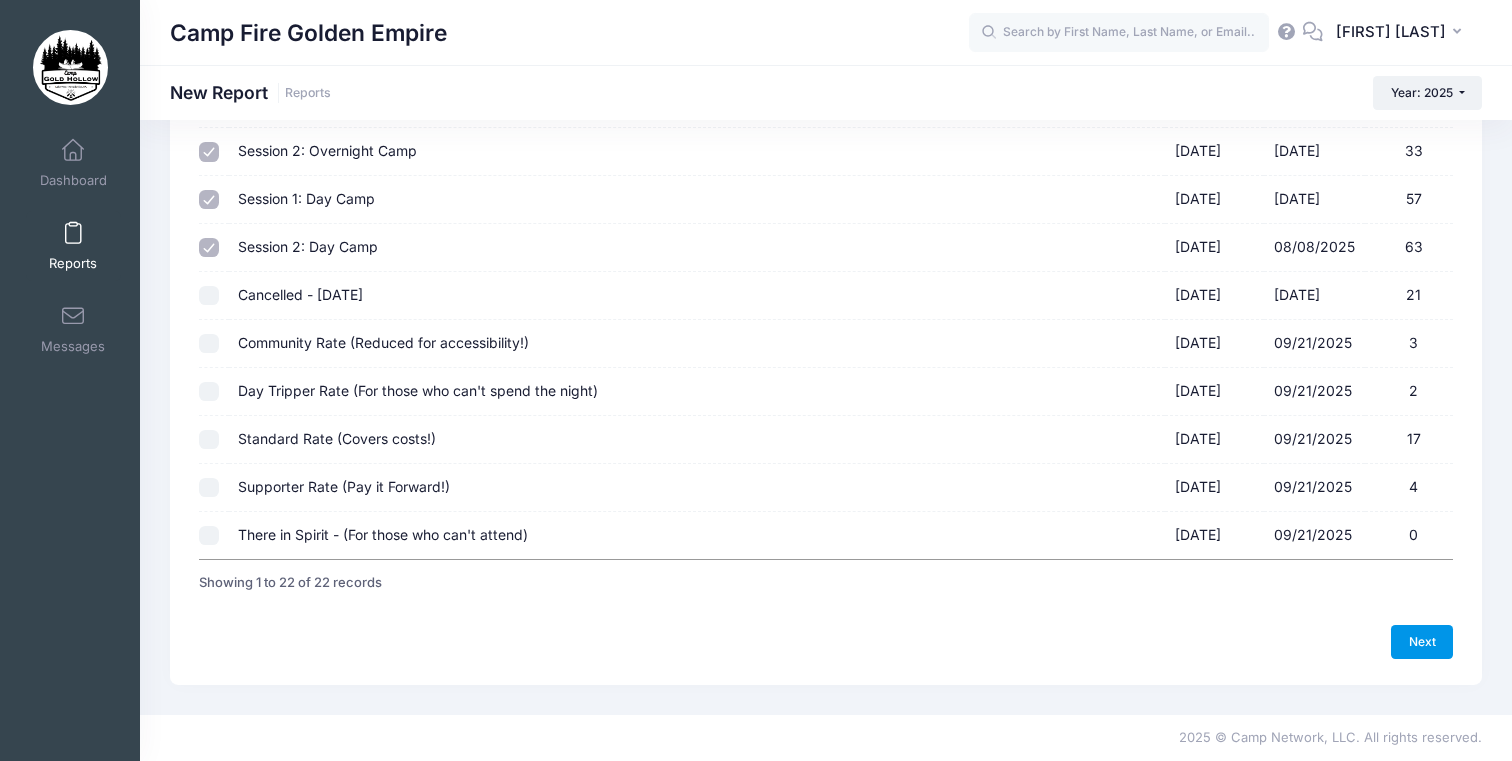 click on "Next" at bounding box center (1422, 642) 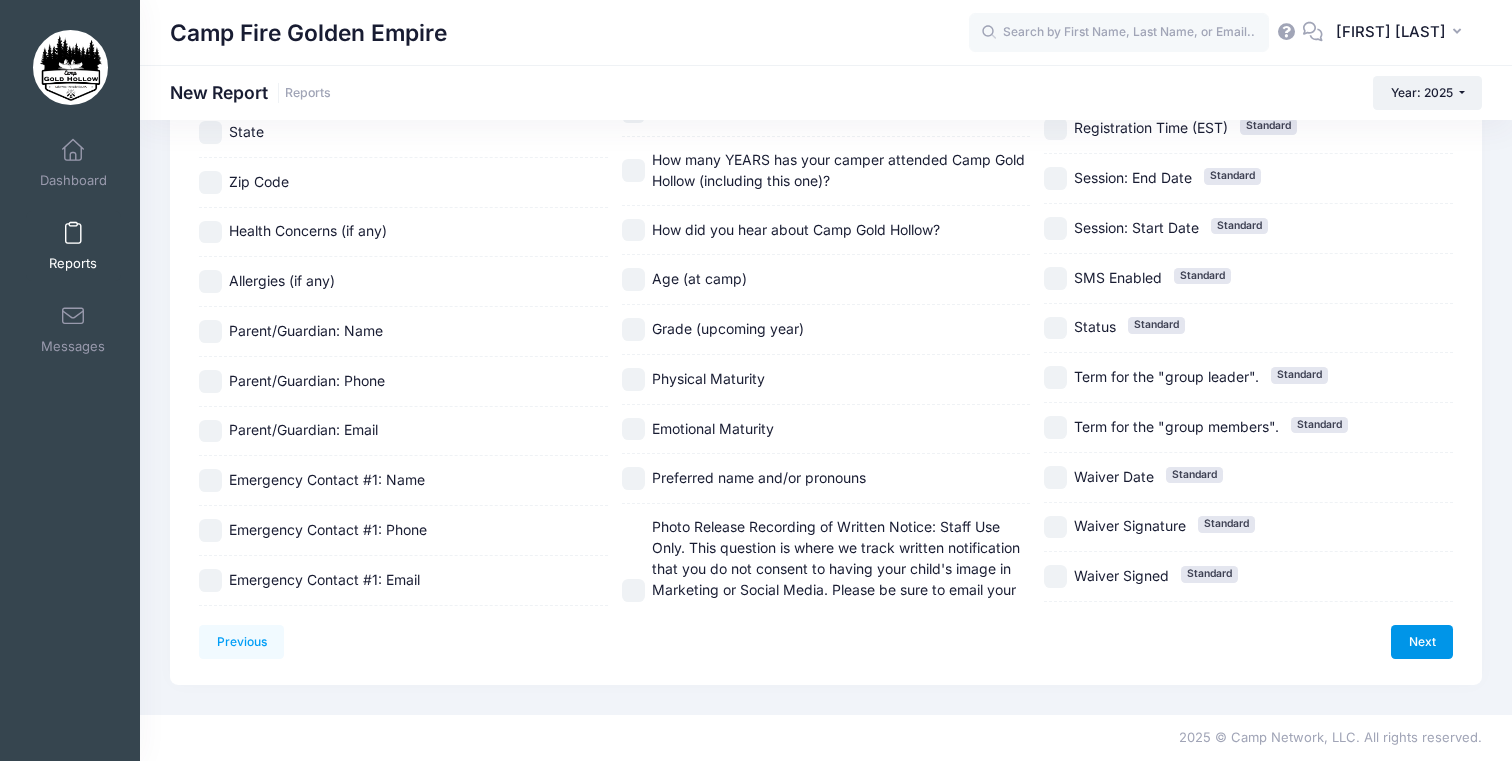 scroll, scrollTop: 0, scrollLeft: 0, axis: both 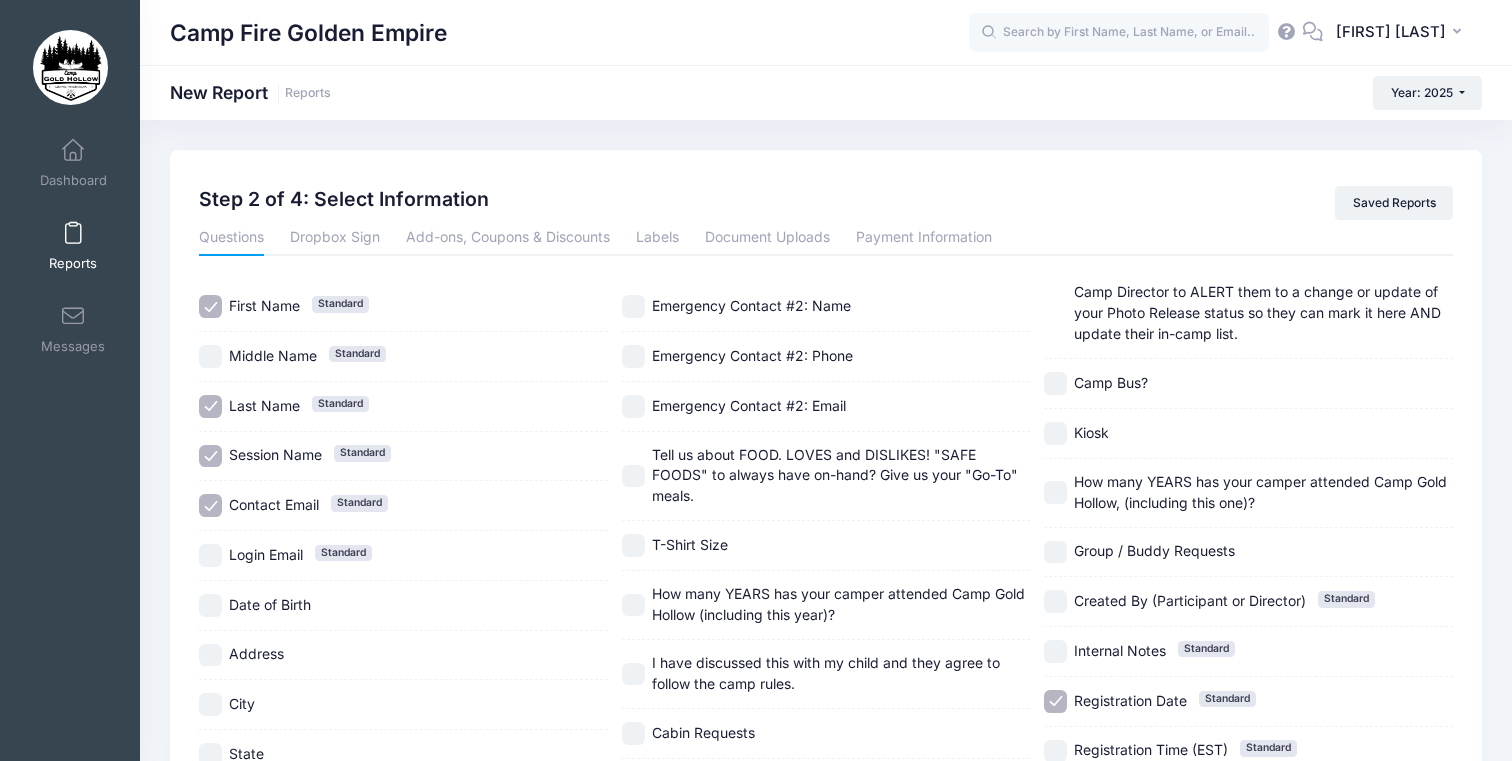 click on "[FIRST]" at bounding box center (210, 306) 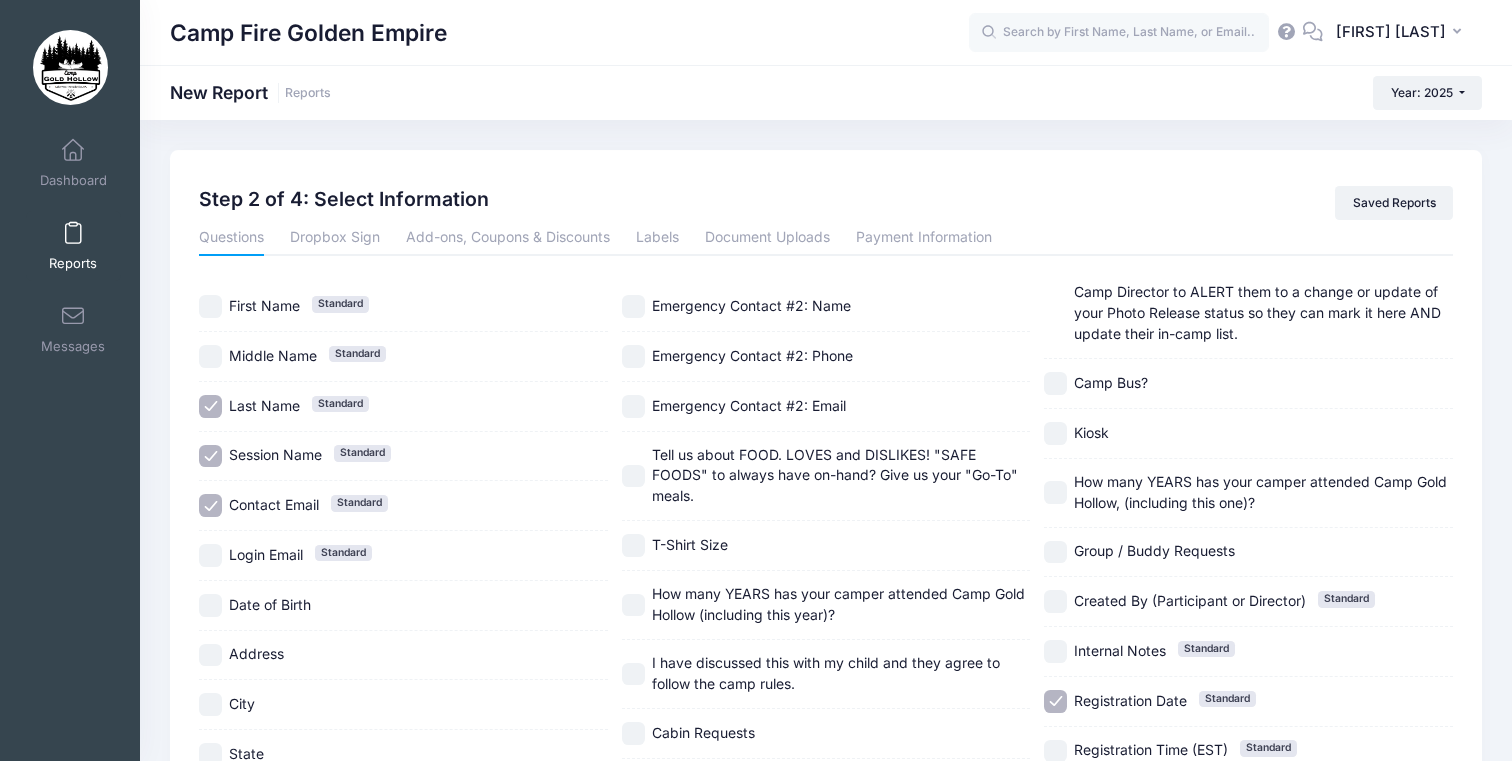 click on "[LAST]" at bounding box center [210, 406] 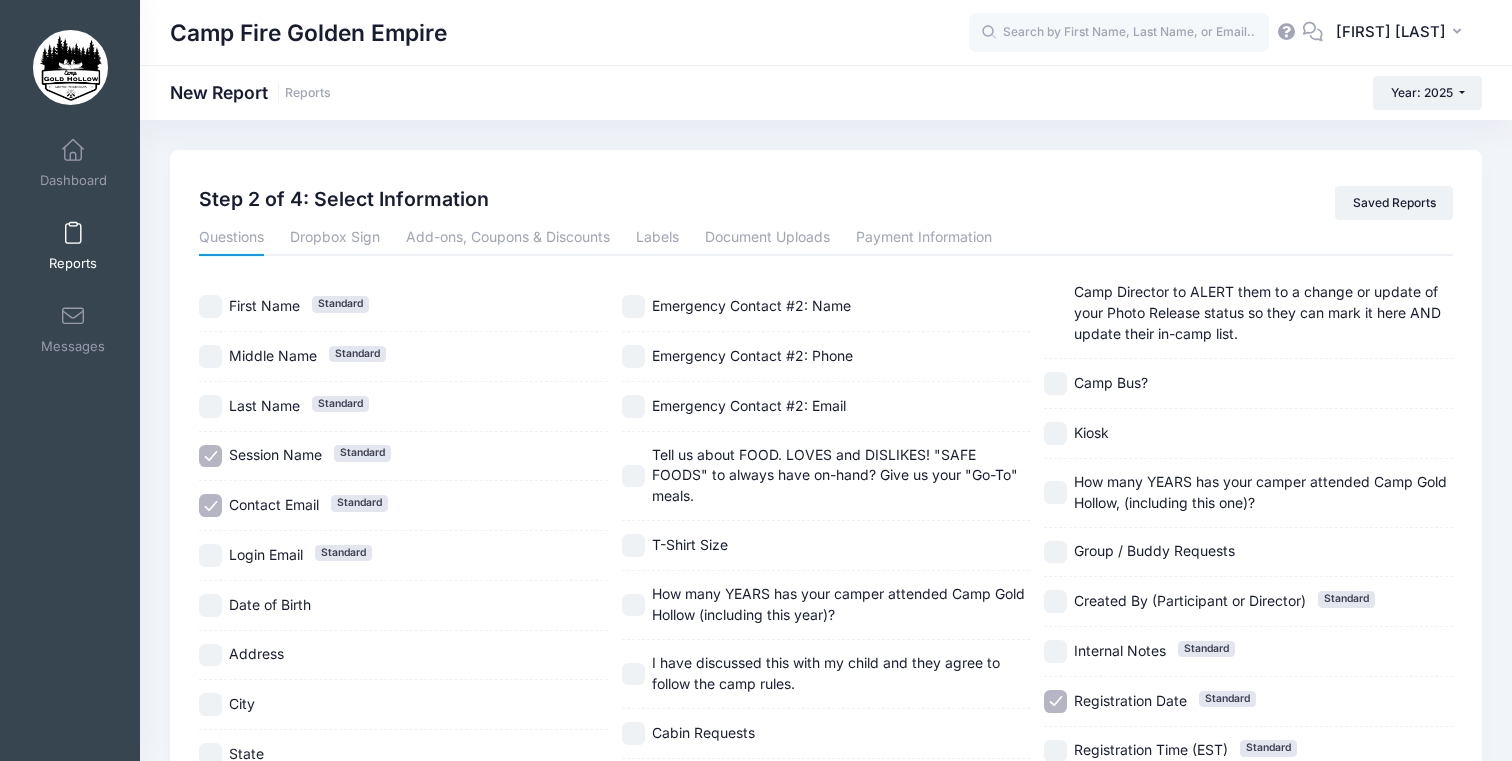 click on "Session Name Standard" at bounding box center [210, 456] 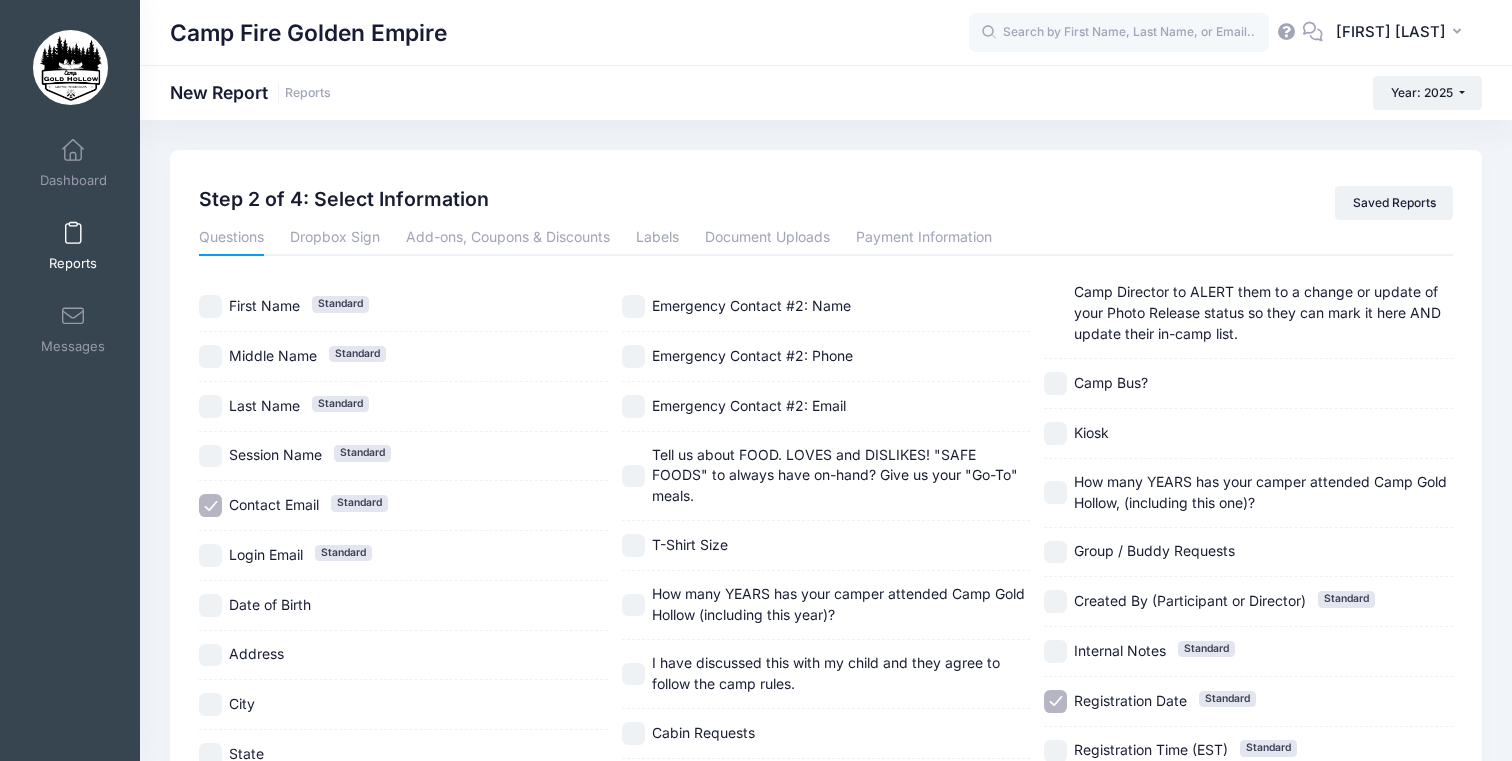 click on "Questions
Dropbox Sign
Add-ons, Coupons & Discounts
Labels
Document Uploads
Payment Information
Questions Questions
Dropbox Sign
Add-ons, Coupons & Discounts
Labels
Document Uploads
Payment Information
[FIRST]
[MIDDLE]
[LAST]
Session Name Standard" at bounding box center [826, 723] 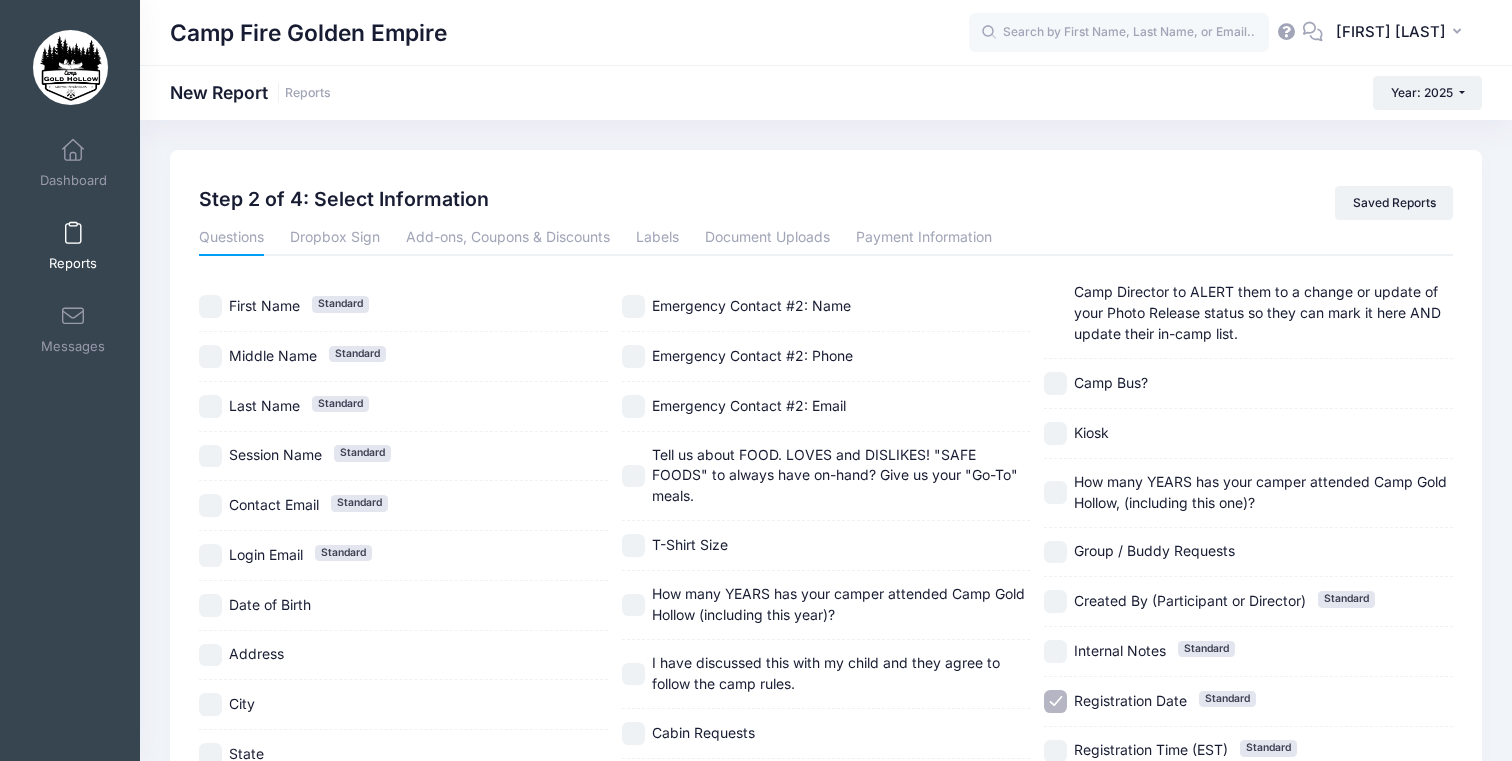 click on "Registration Date Standard" at bounding box center [1248, 701] 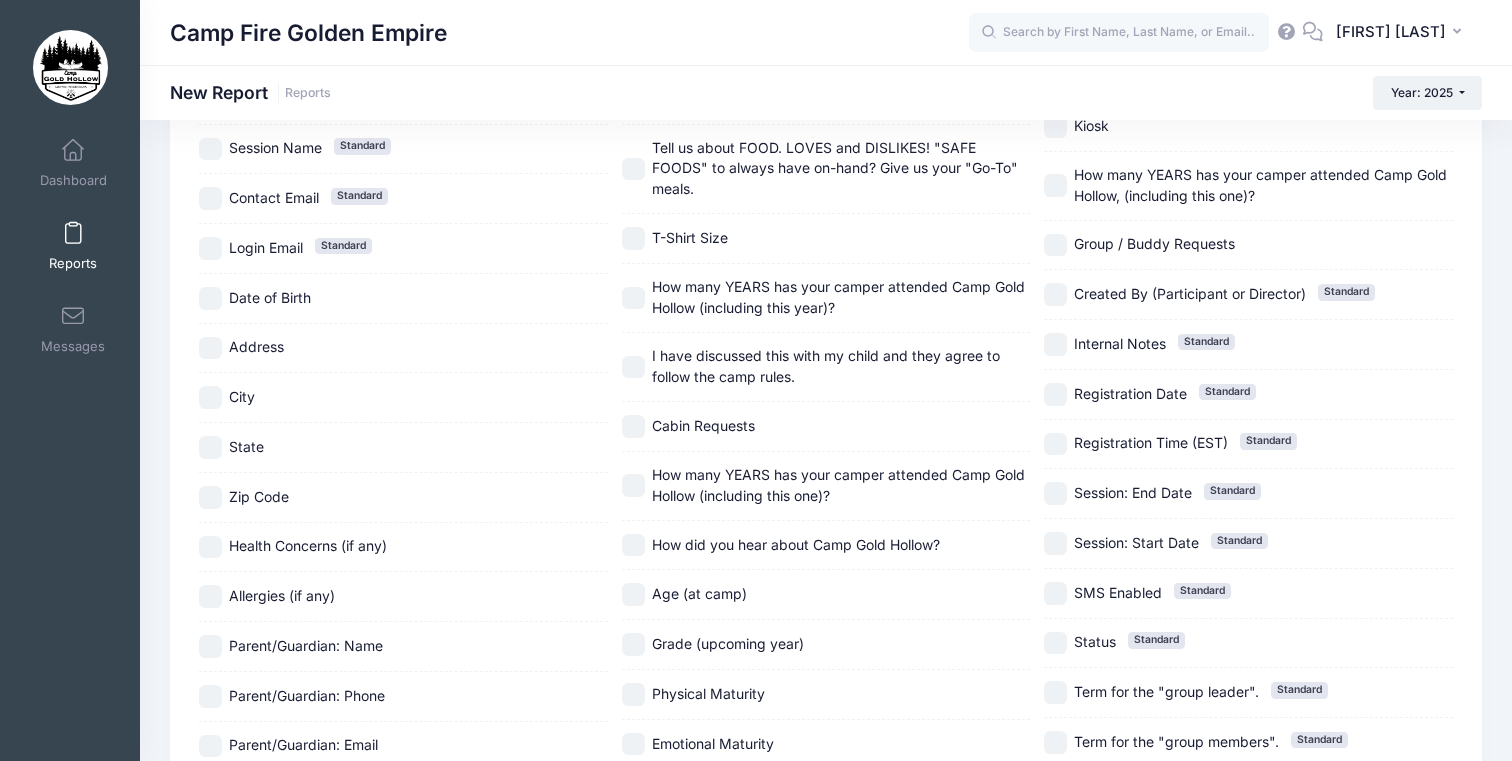 scroll, scrollTop: 0, scrollLeft: 0, axis: both 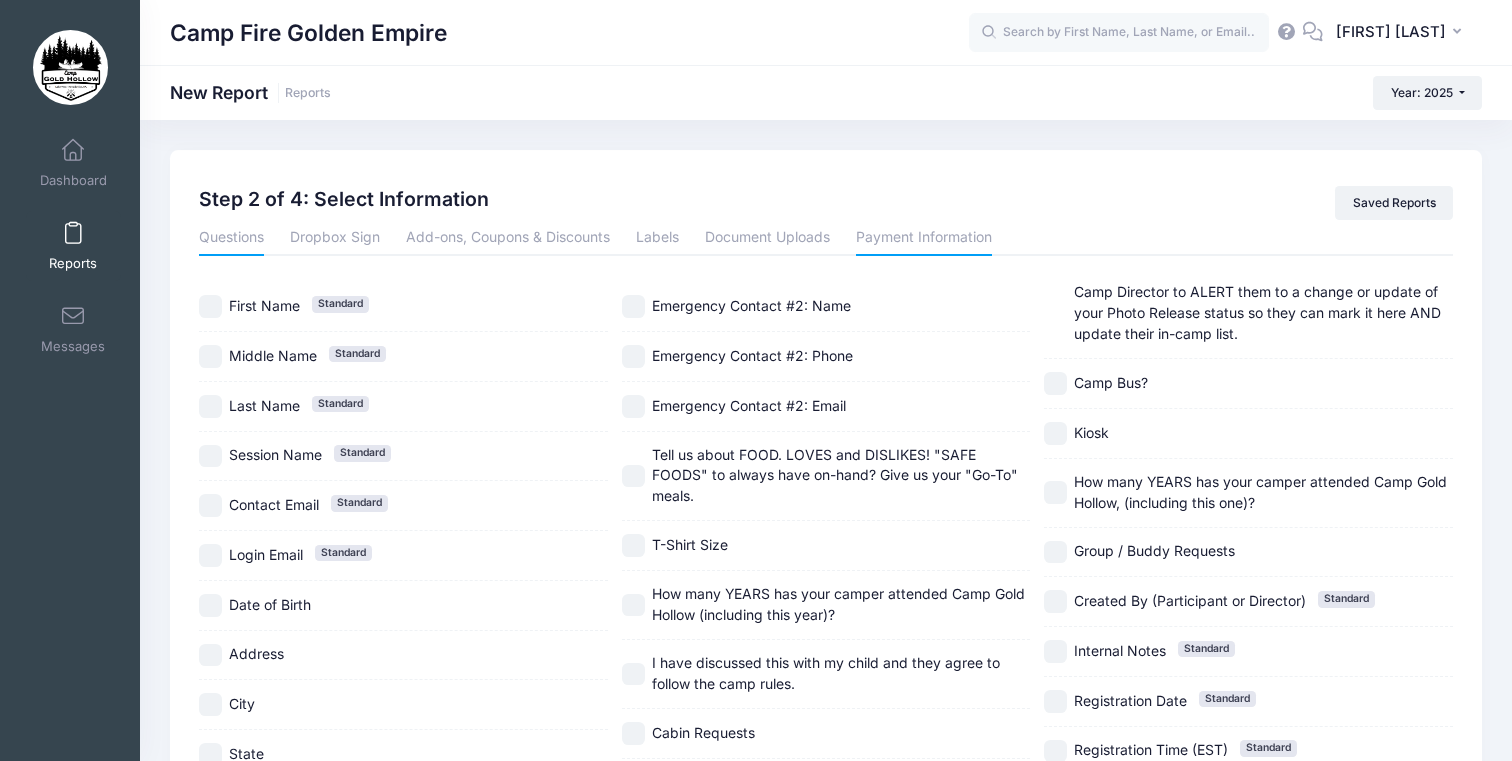 click on "Payment Information" at bounding box center (924, 238) 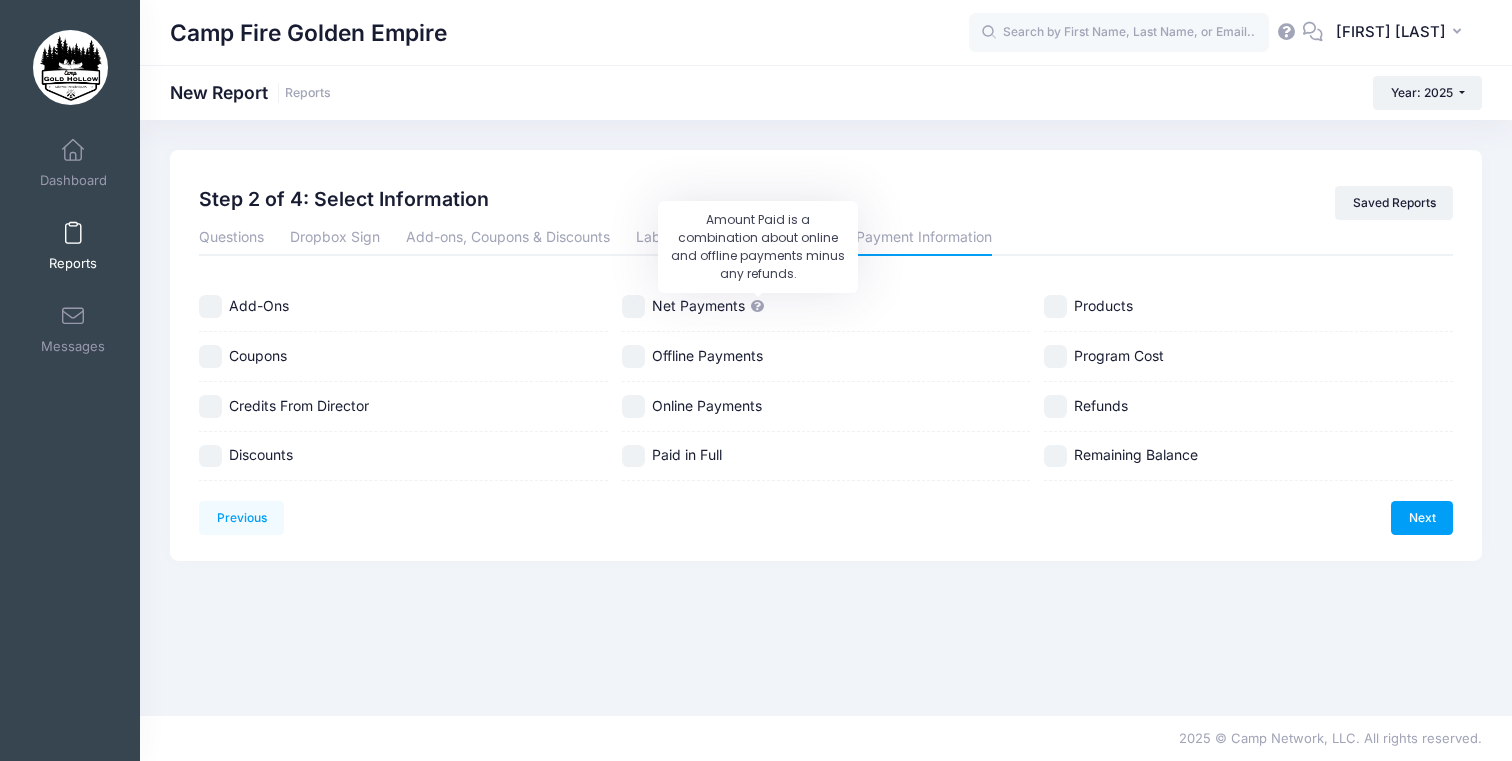 click at bounding box center (759, 307) 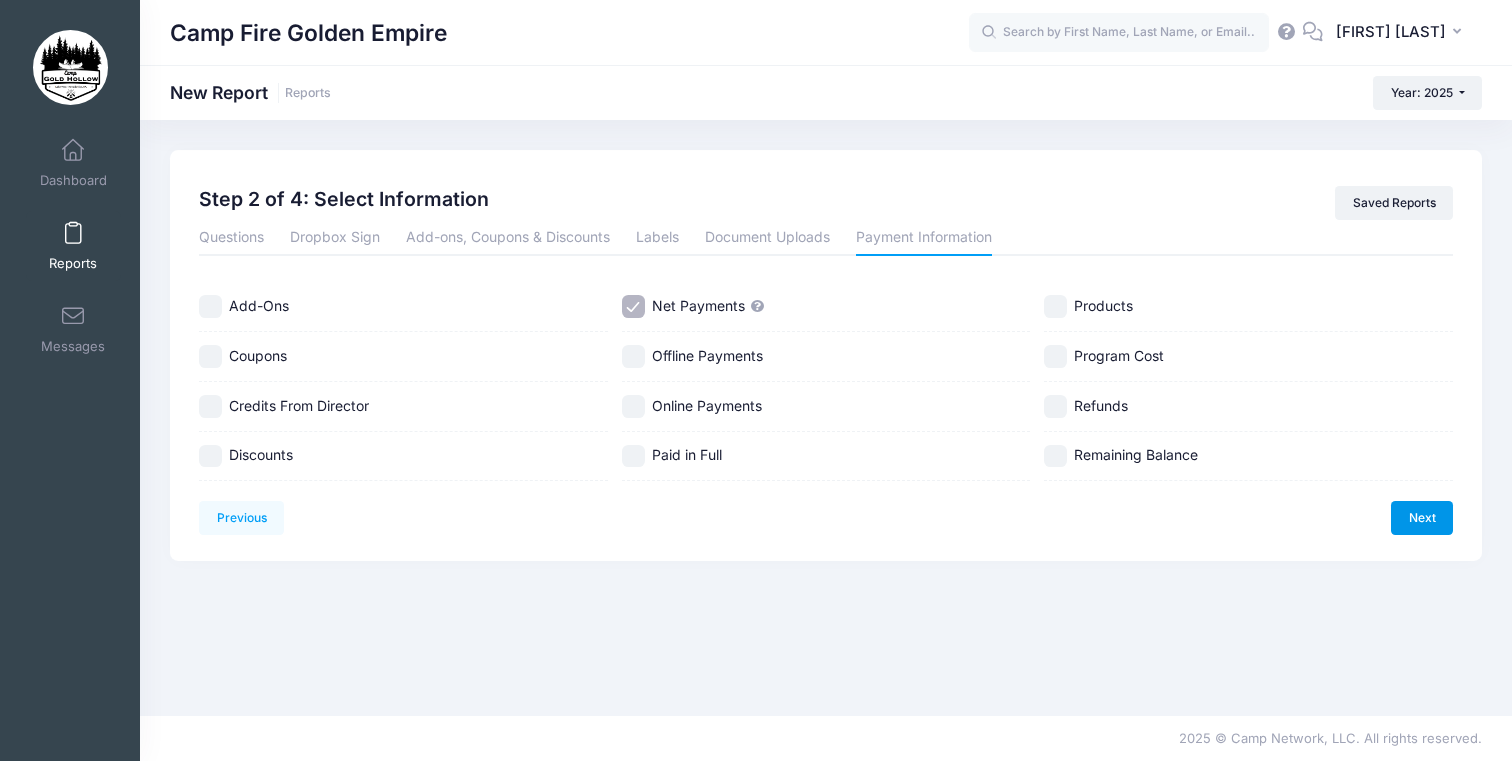 click on "Next" at bounding box center [1422, 518] 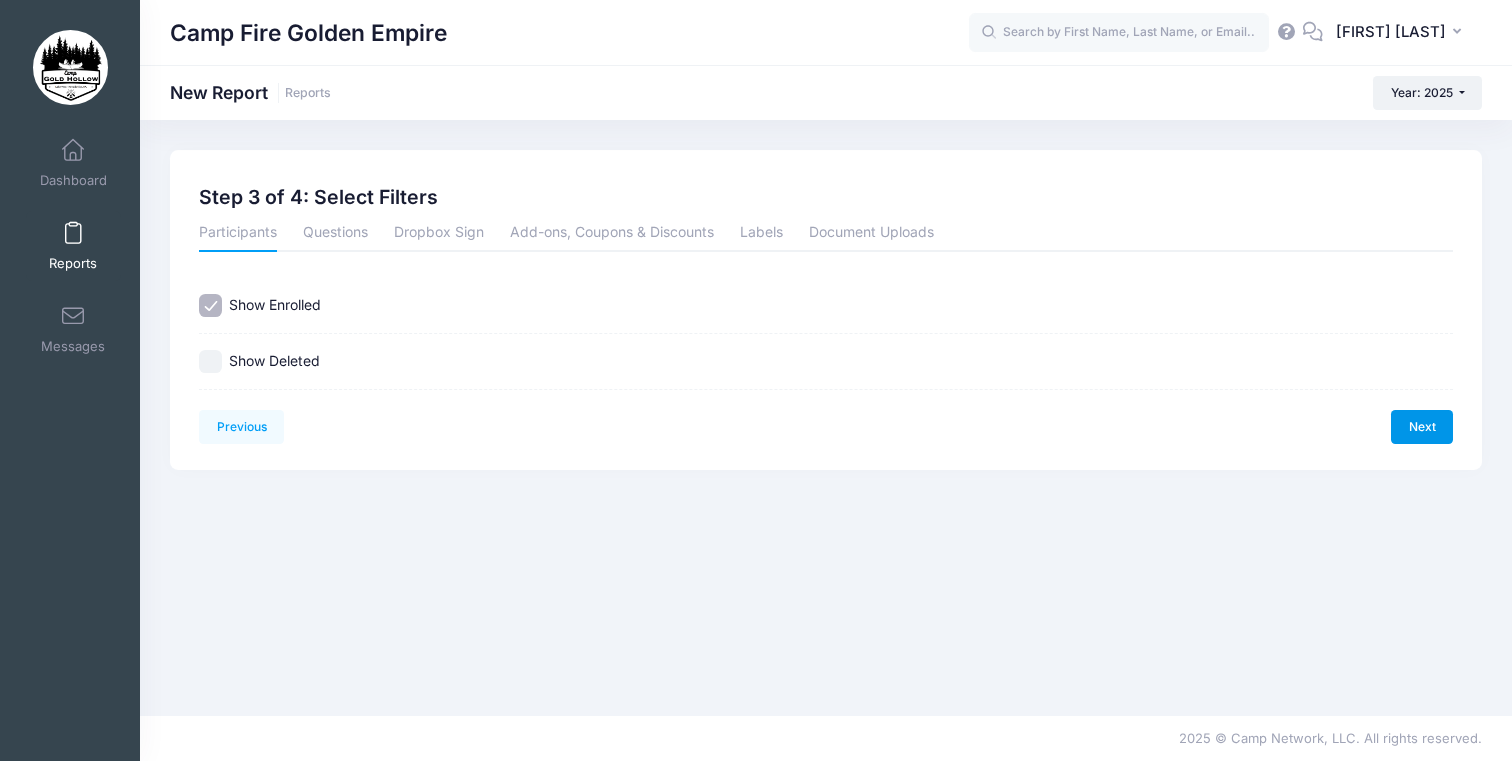 click on "Next" at bounding box center [1422, 427] 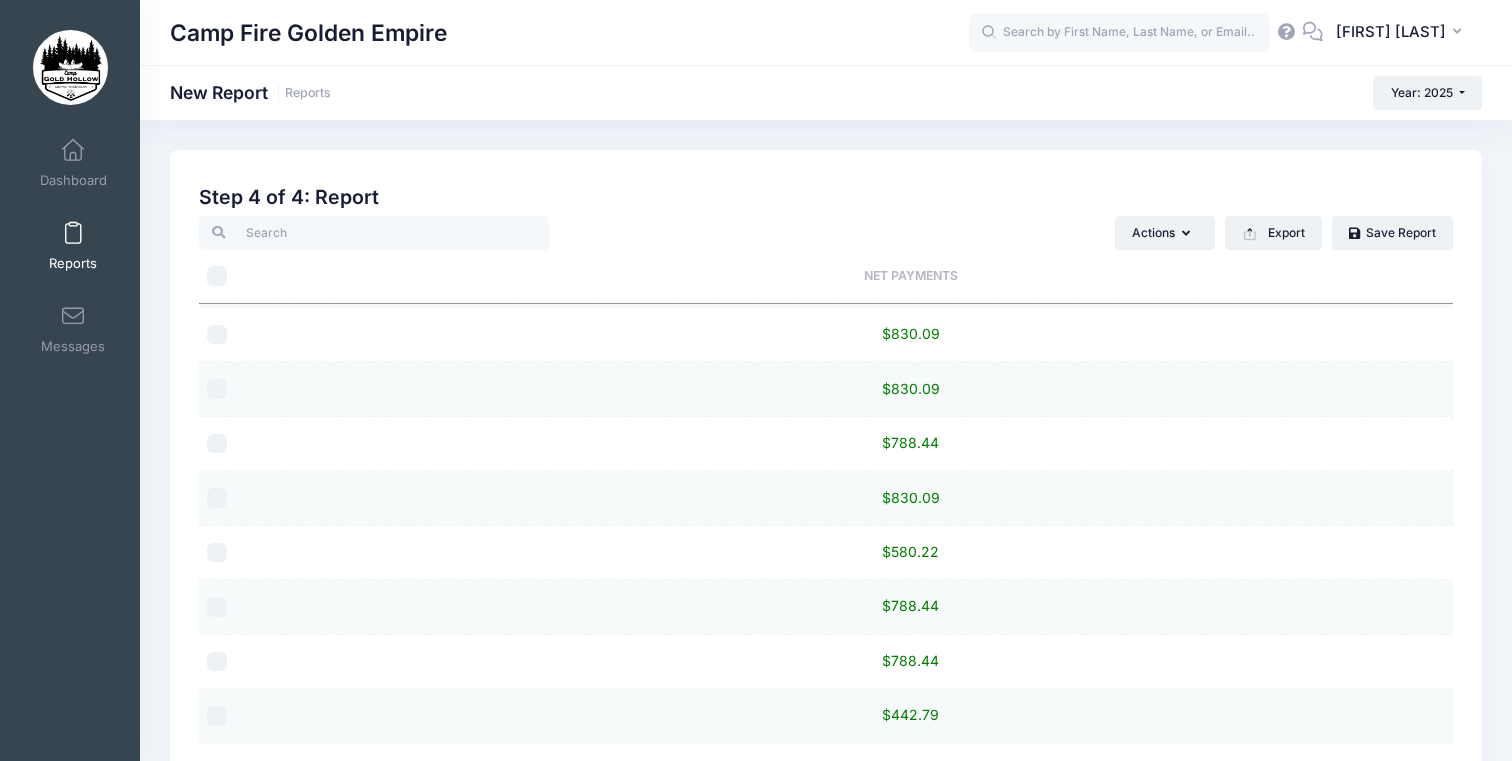 scroll, scrollTop: 4476, scrollLeft: 0, axis: vertical 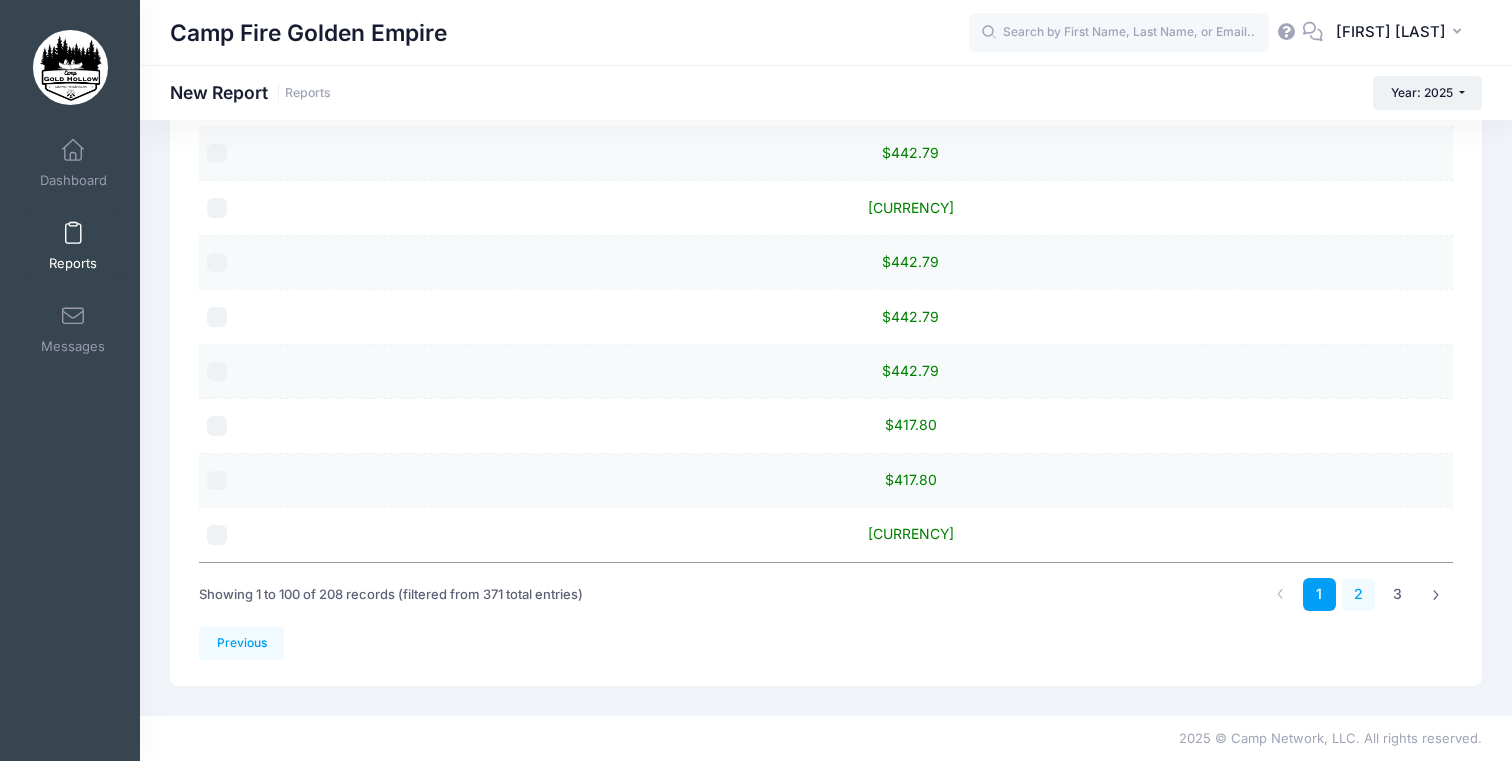 click on "2" at bounding box center (1358, 594) 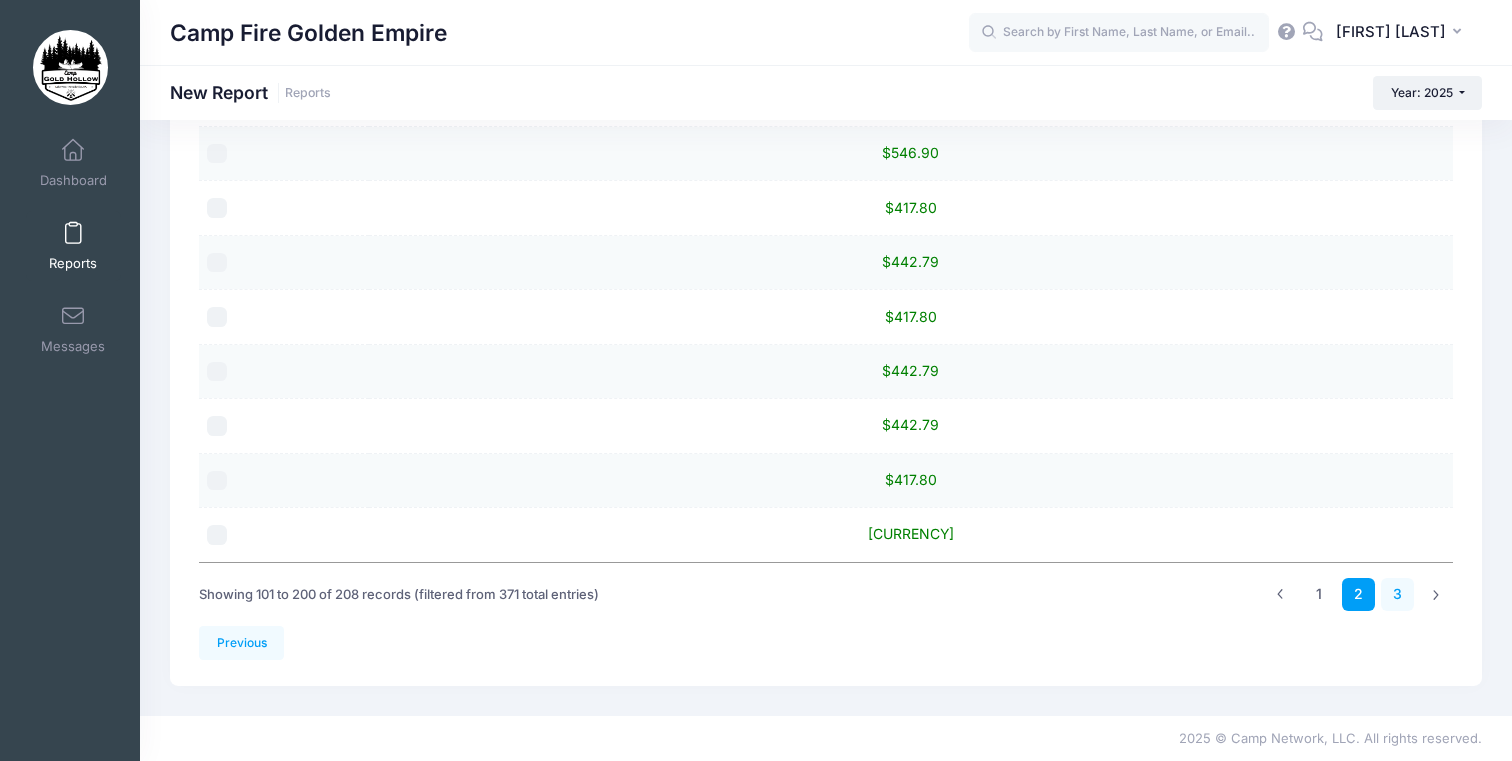 click on "3" at bounding box center [1397, 594] 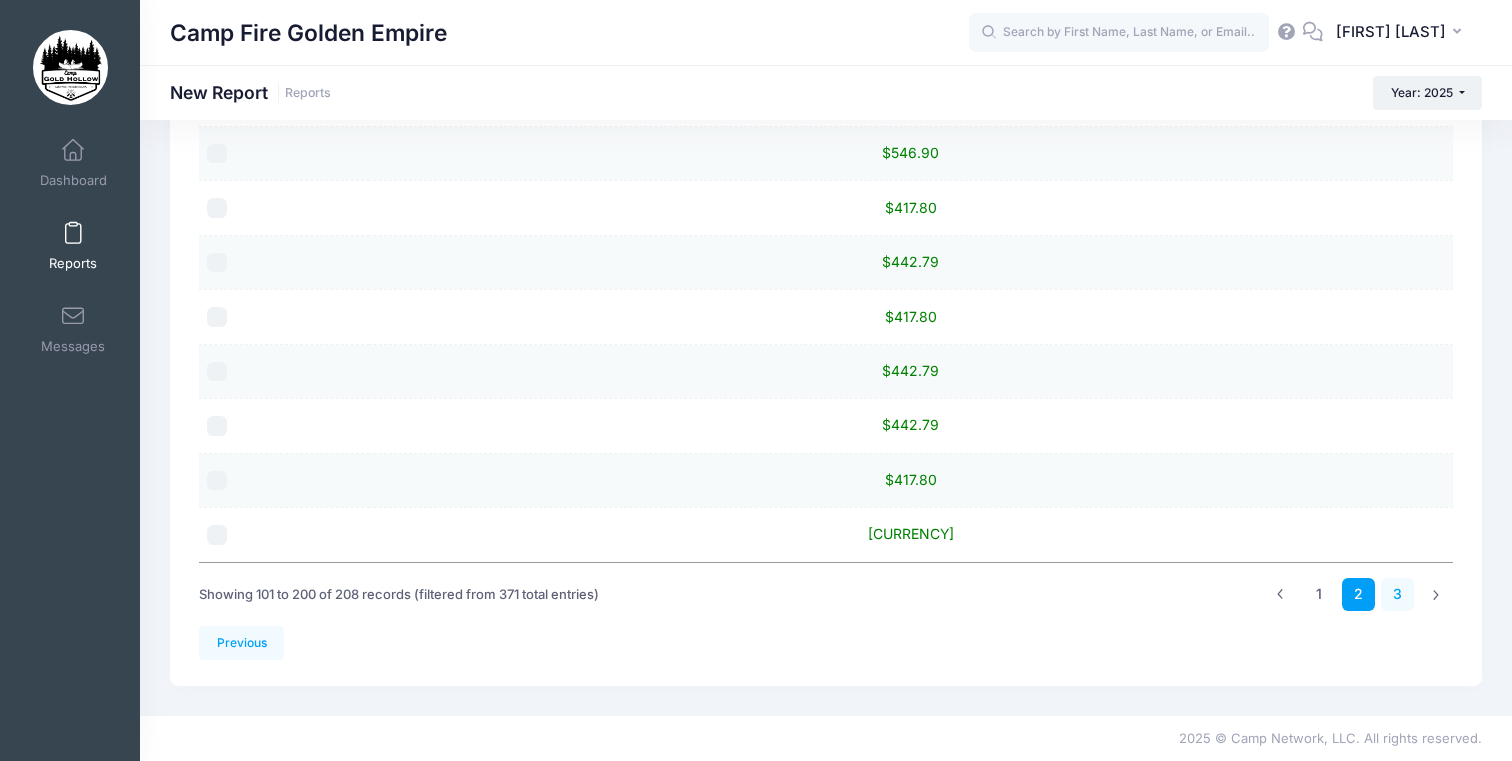 scroll, scrollTop: 0, scrollLeft: 0, axis: both 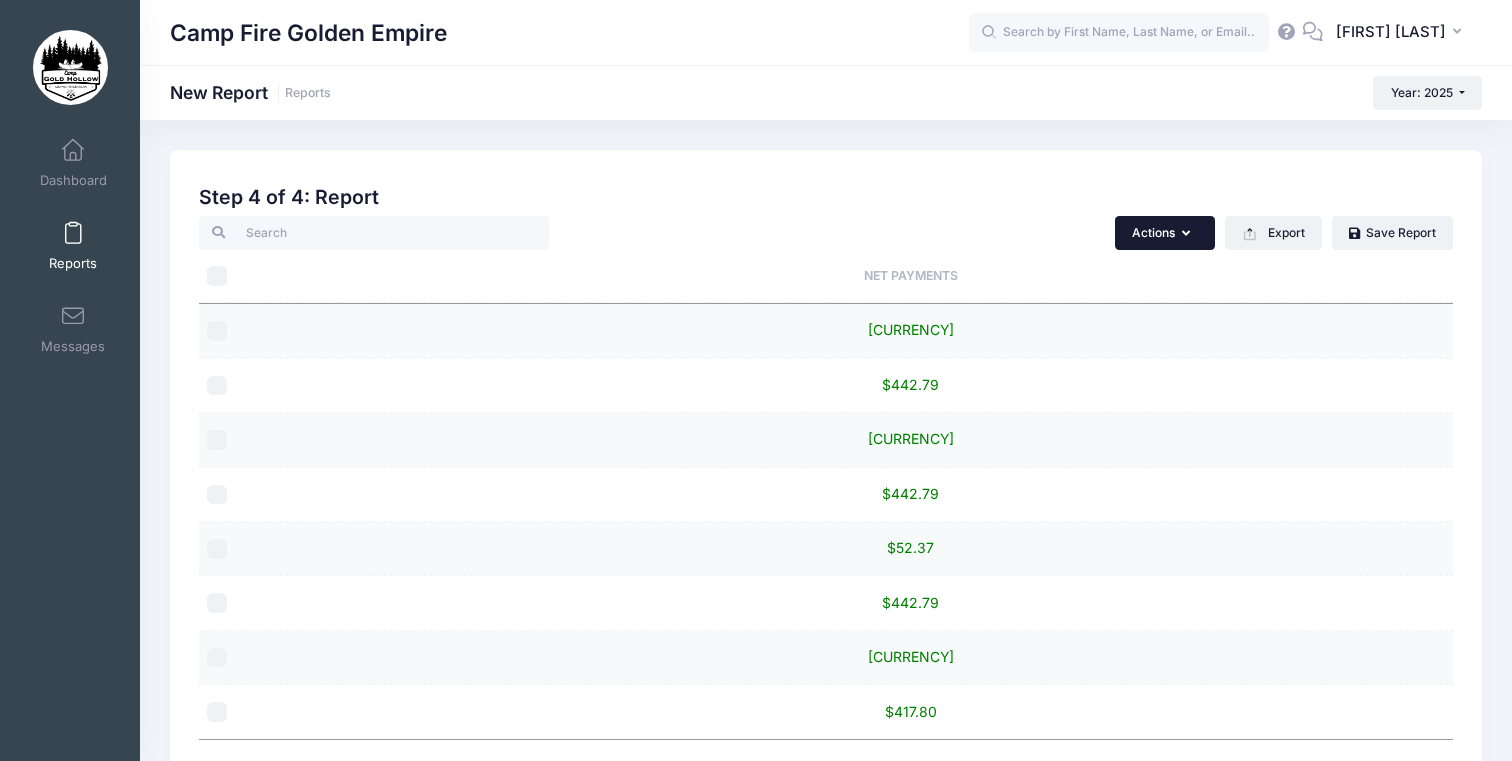 click on "Actions" at bounding box center (1165, 233) 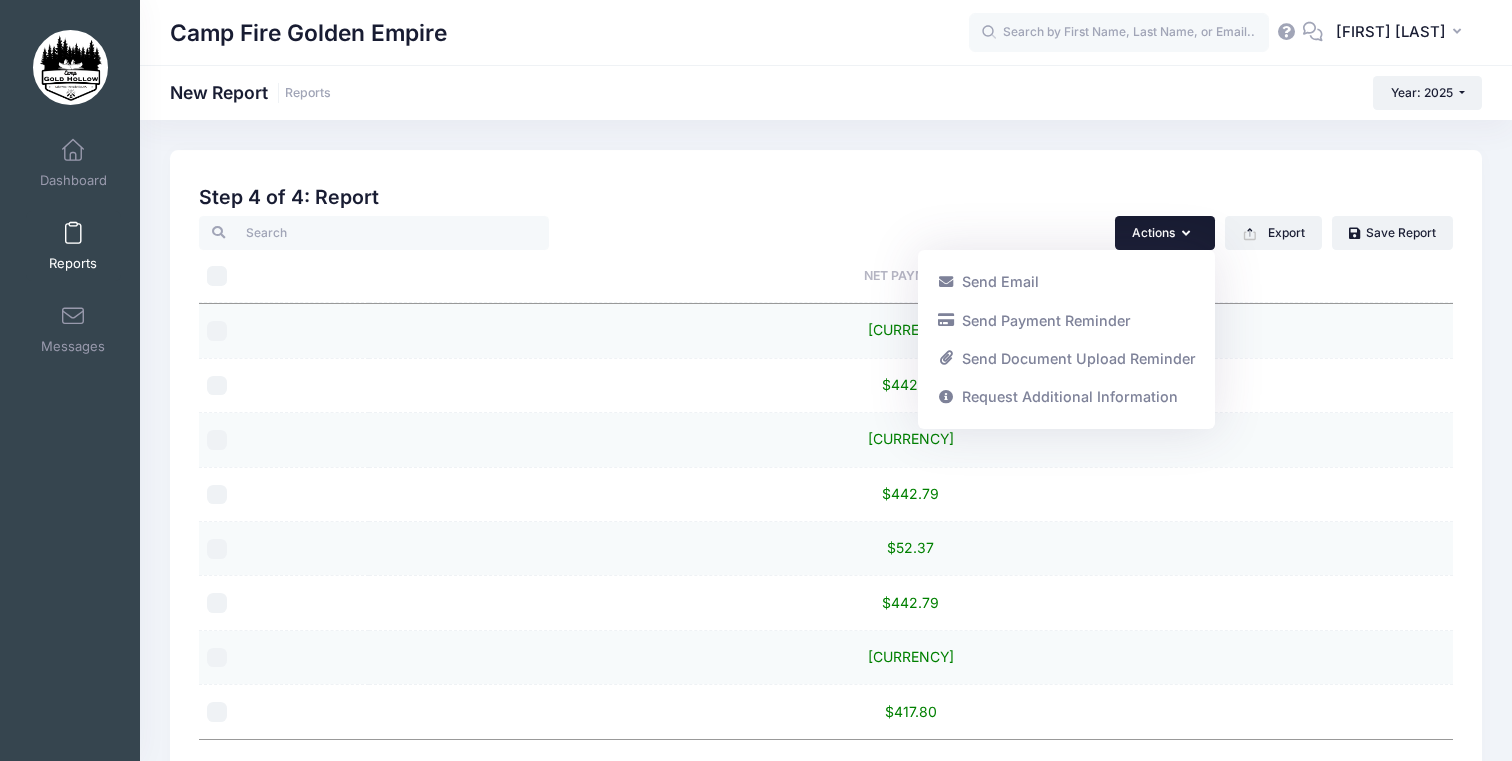 click on "Actions" at bounding box center [1165, 233] 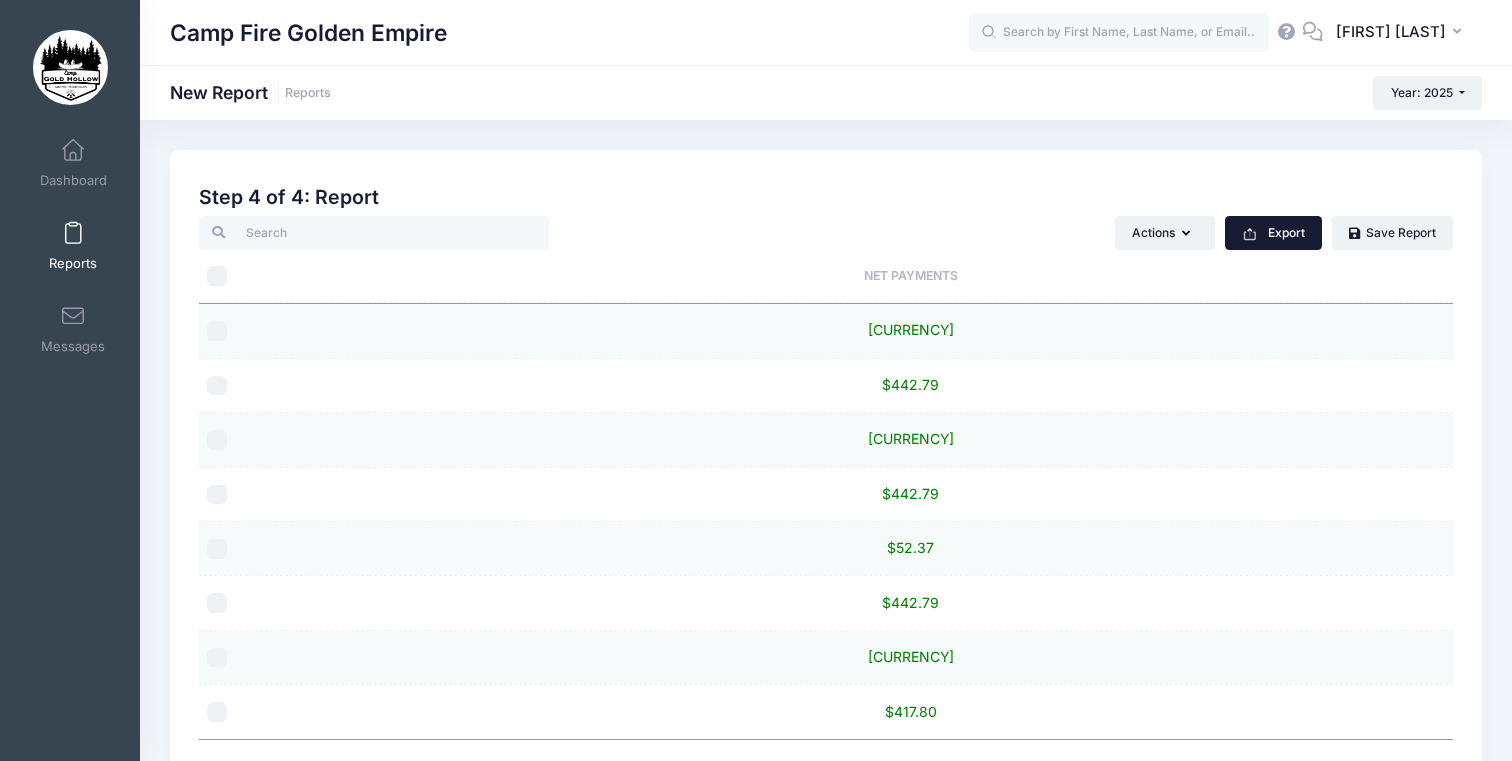 click on "Export" at bounding box center [1273, 233] 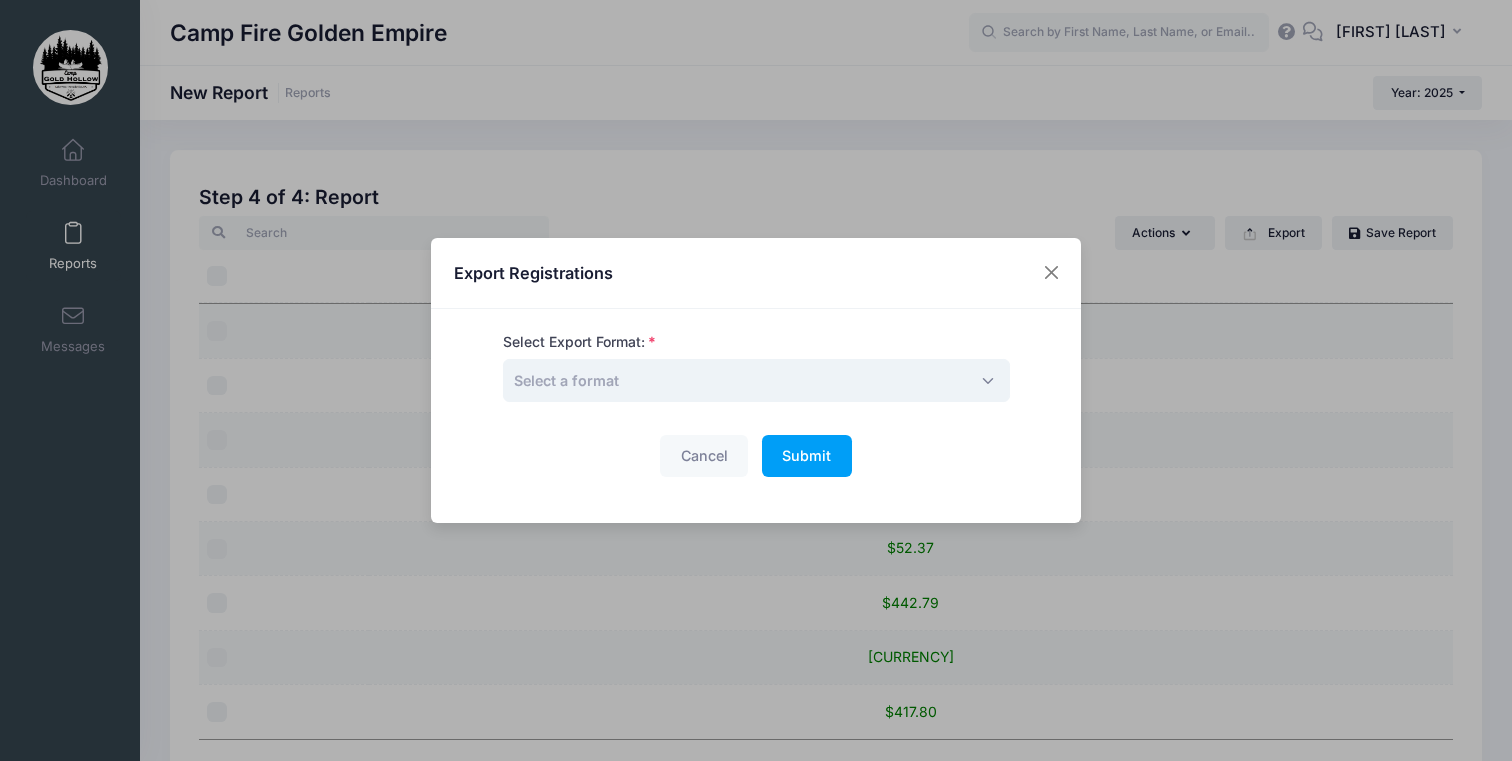 click on "Select a format" at bounding box center (756, 380) 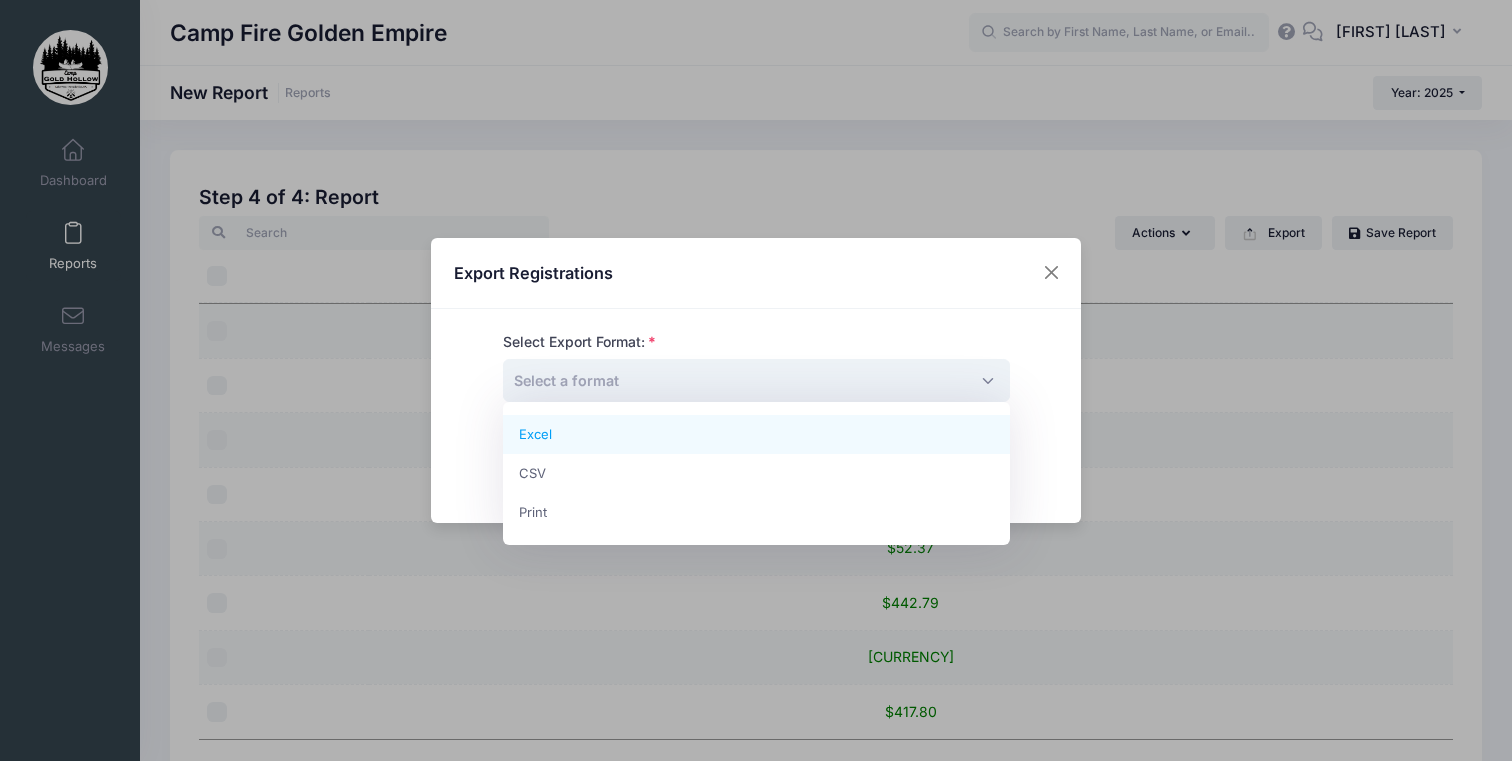select on "excel" 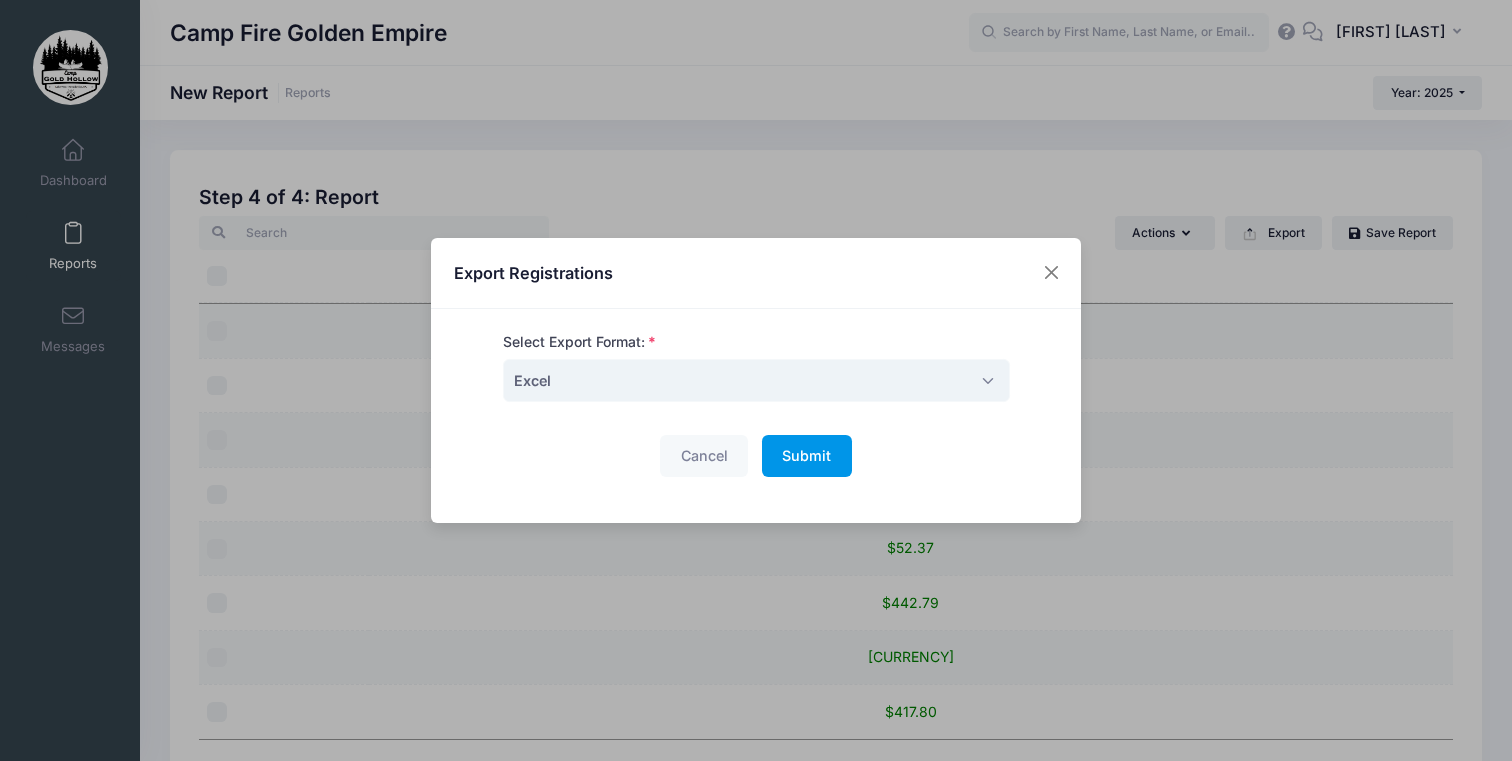 click on "Submit" at bounding box center [806, 455] 